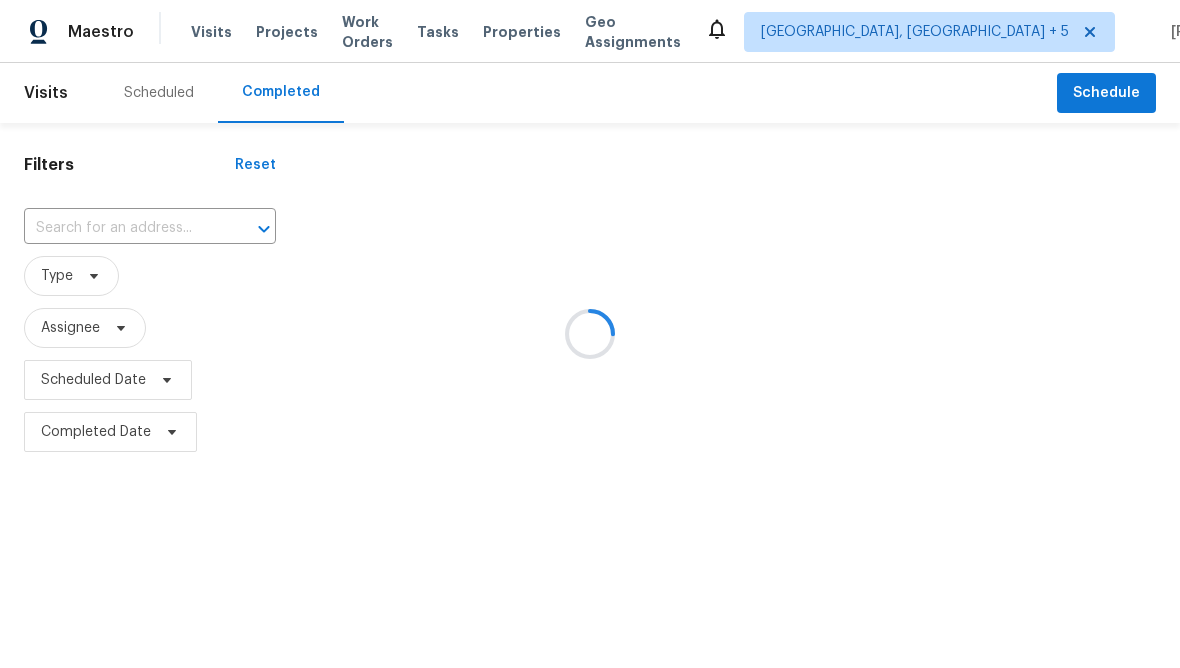 scroll, scrollTop: 0, scrollLeft: 0, axis: both 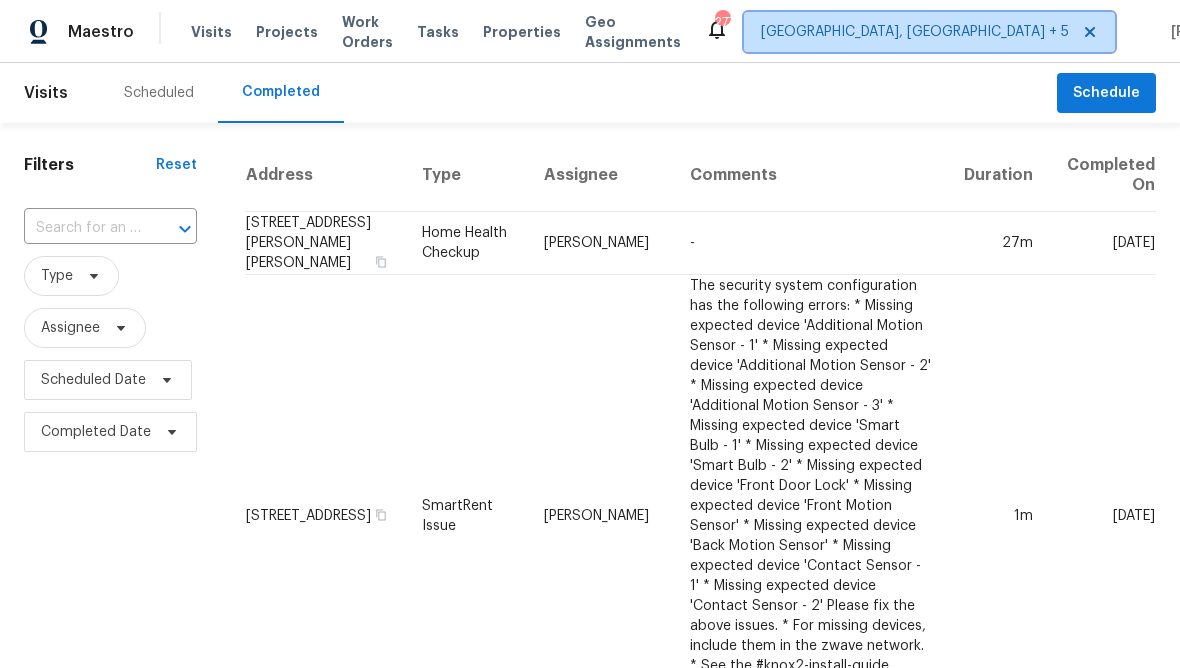 click on "Albuquerque, NM + 5" at bounding box center (915, 32) 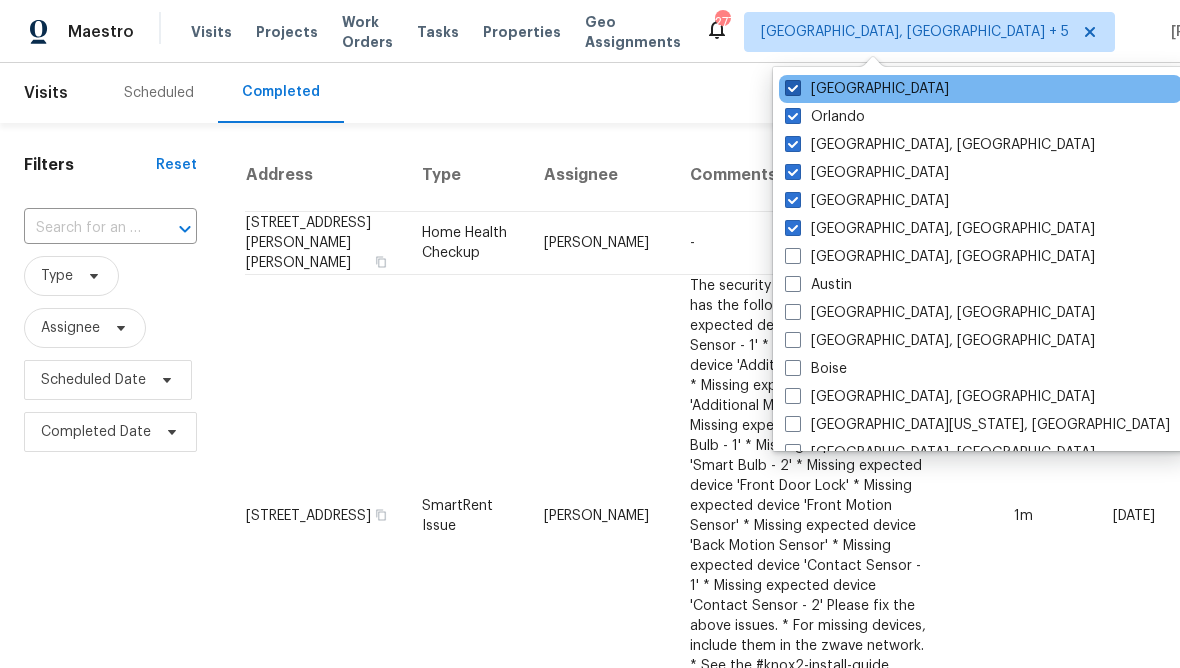 click on "Tampa" at bounding box center (867, 89) 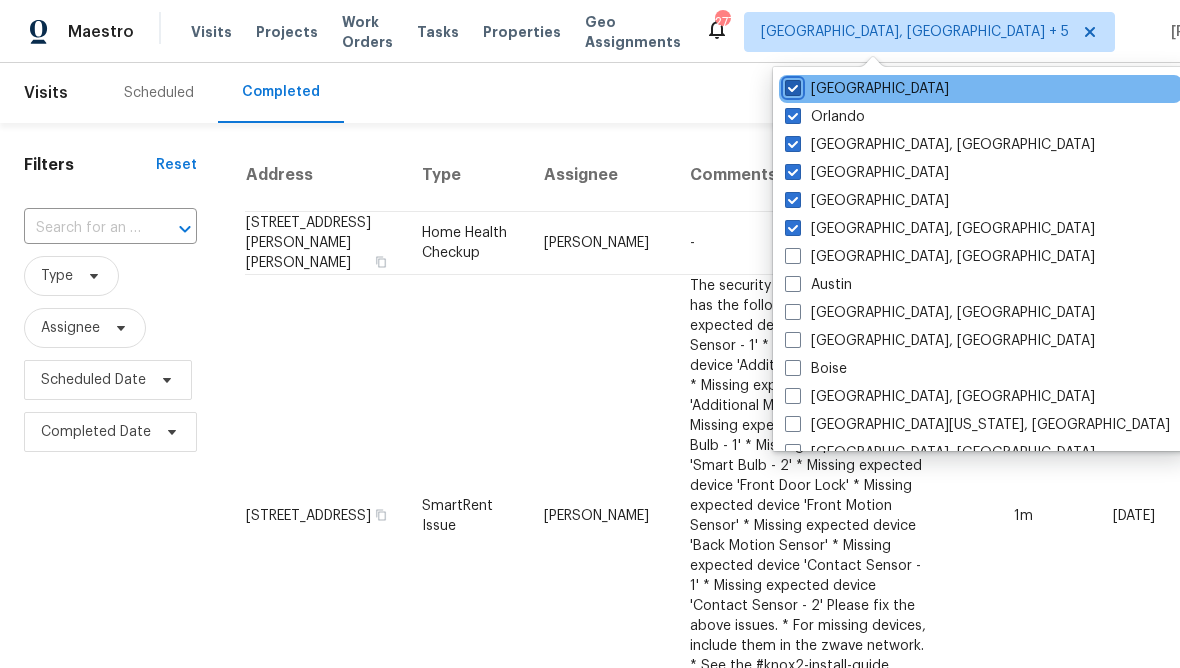 click on "Tampa" at bounding box center (791, 85) 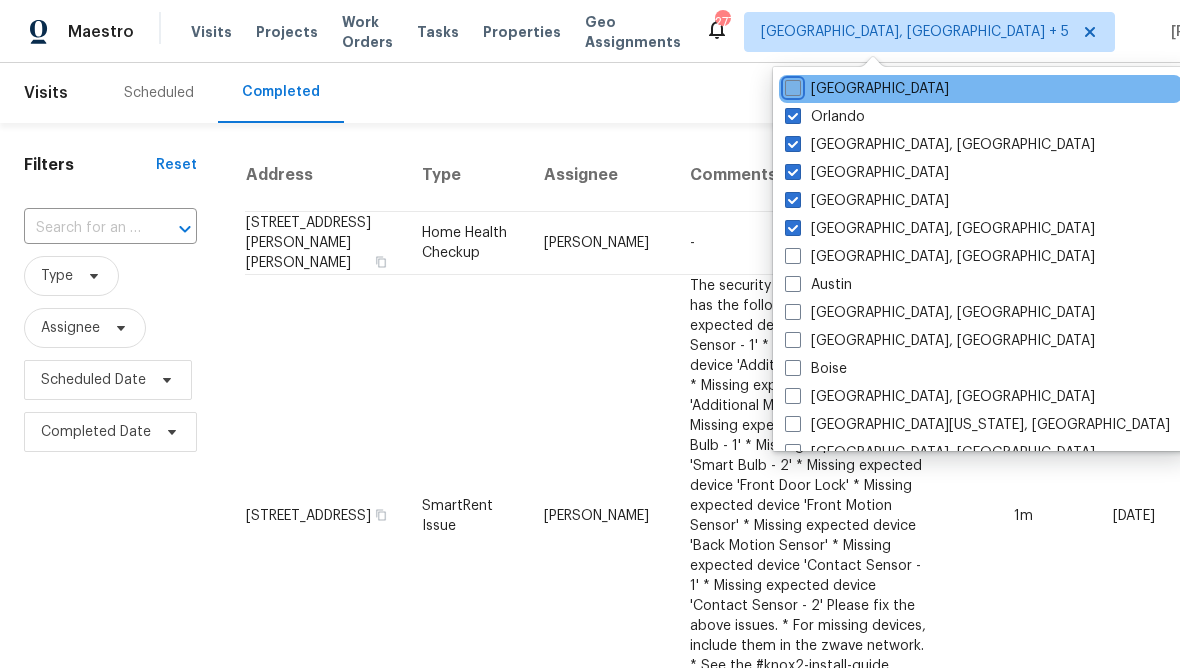 checkbox on "false" 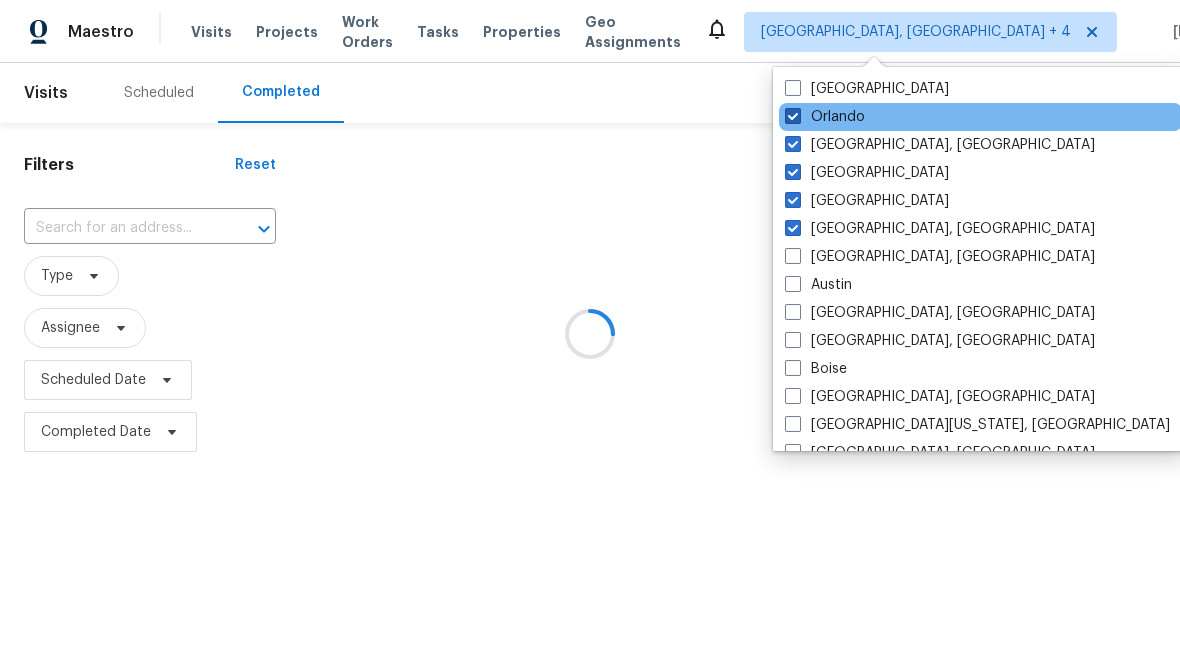 click on "Orlando" at bounding box center [825, 117] 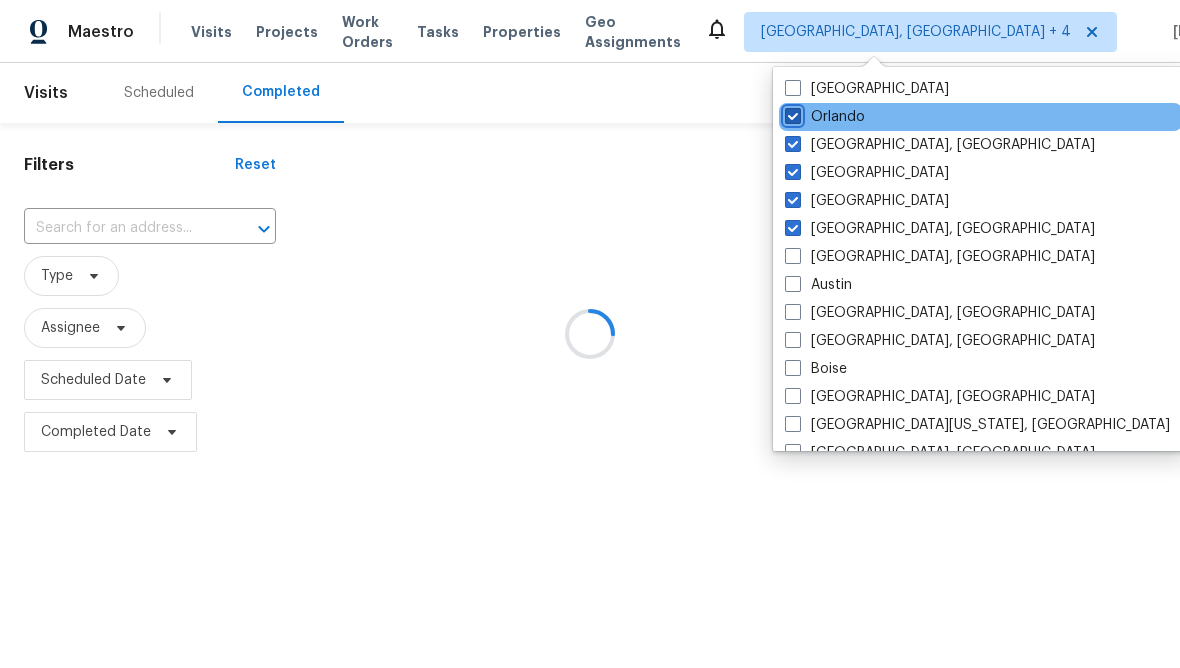 click on "Orlando" at bounding box center (791, 113) 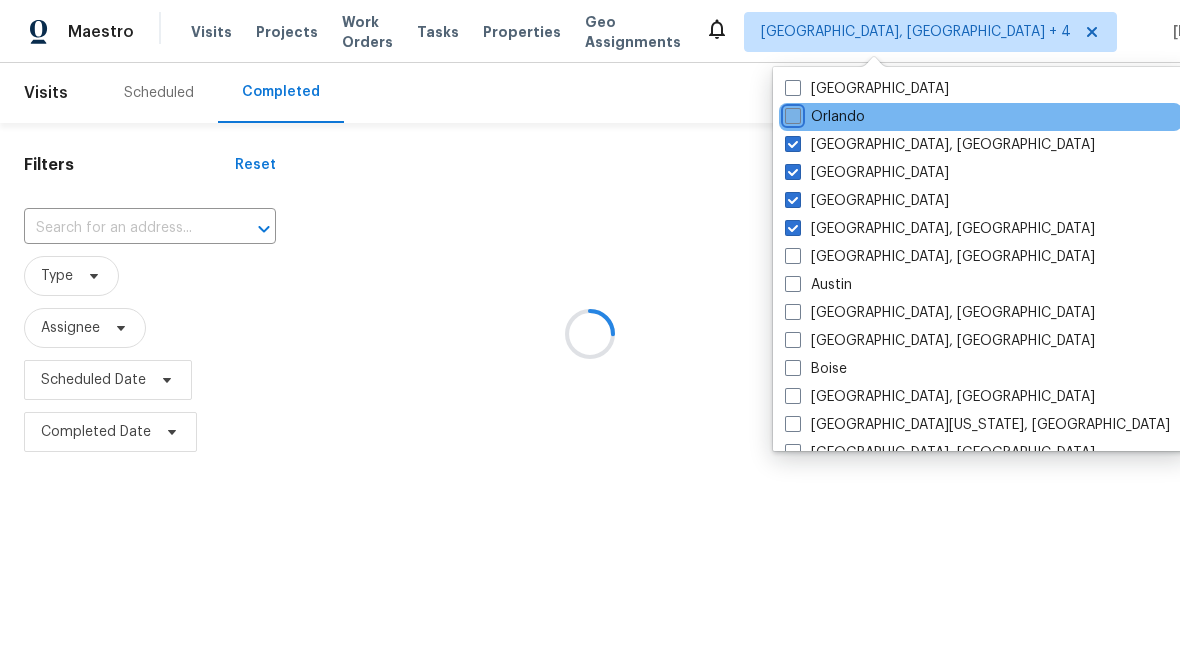 checkbox on "false" 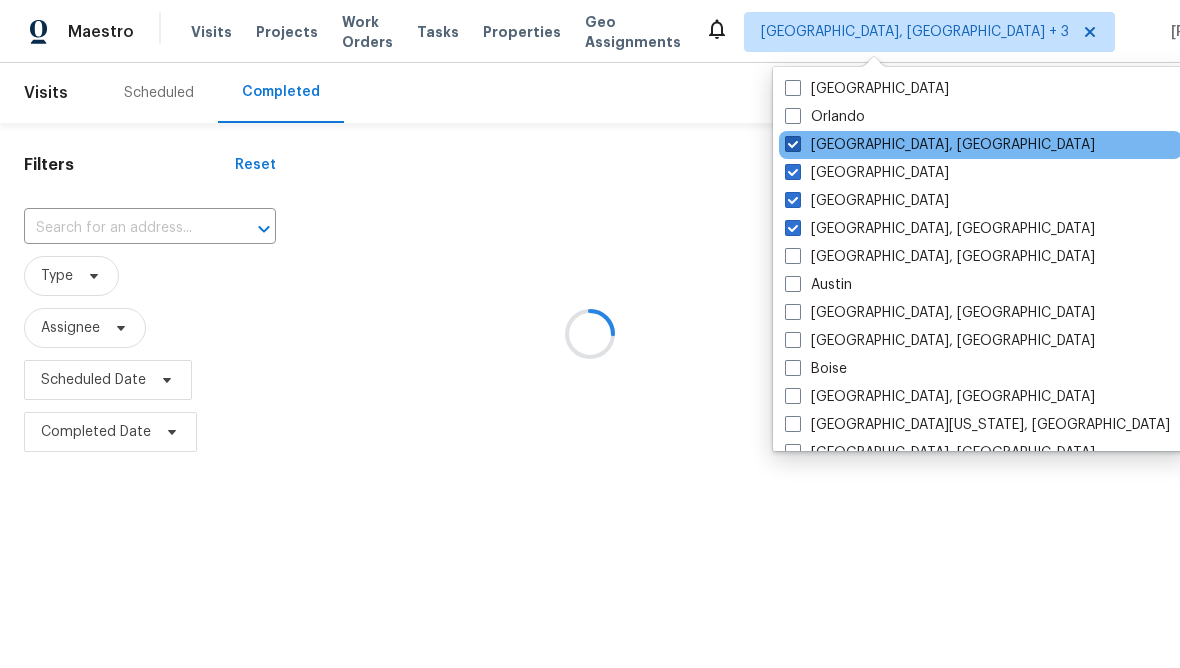 click on "Miami, FL" at bounding box center [940, 145] 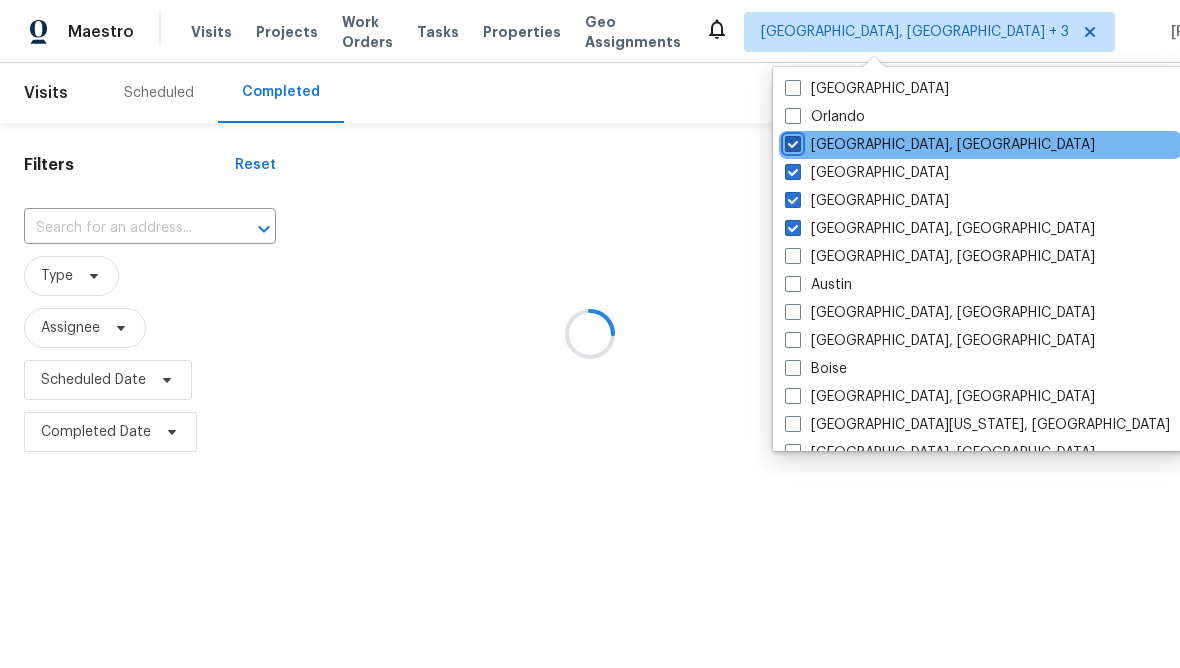 click on "Miami, FL" at bounding box center [791, 141] 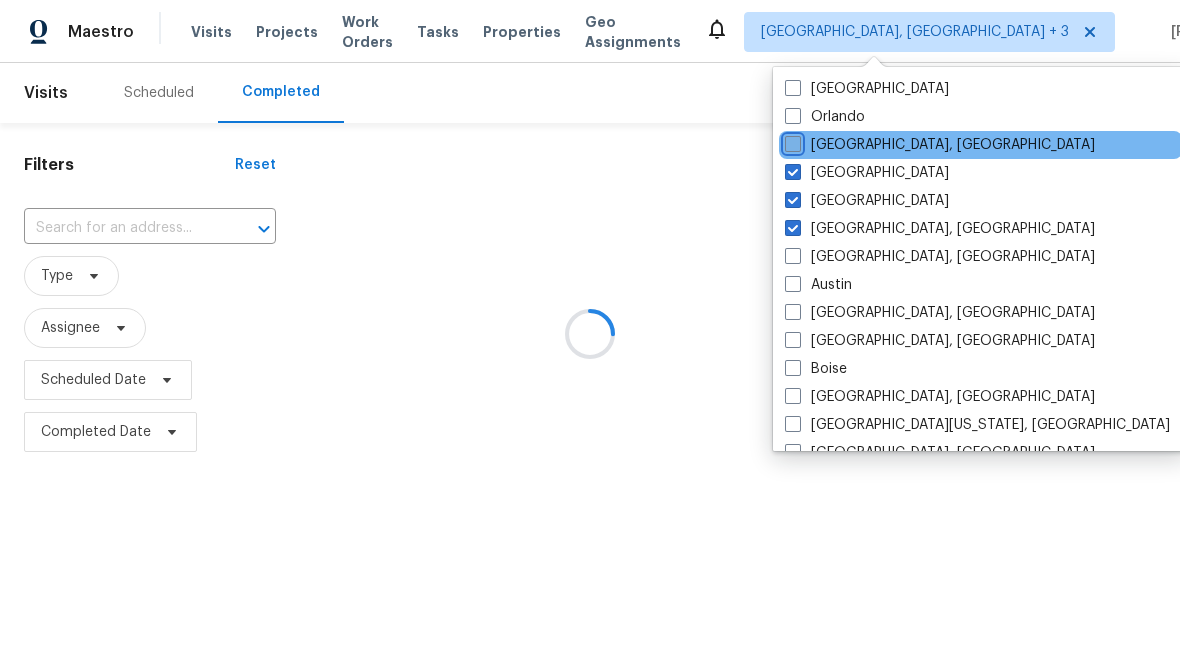 checkbox on "false" 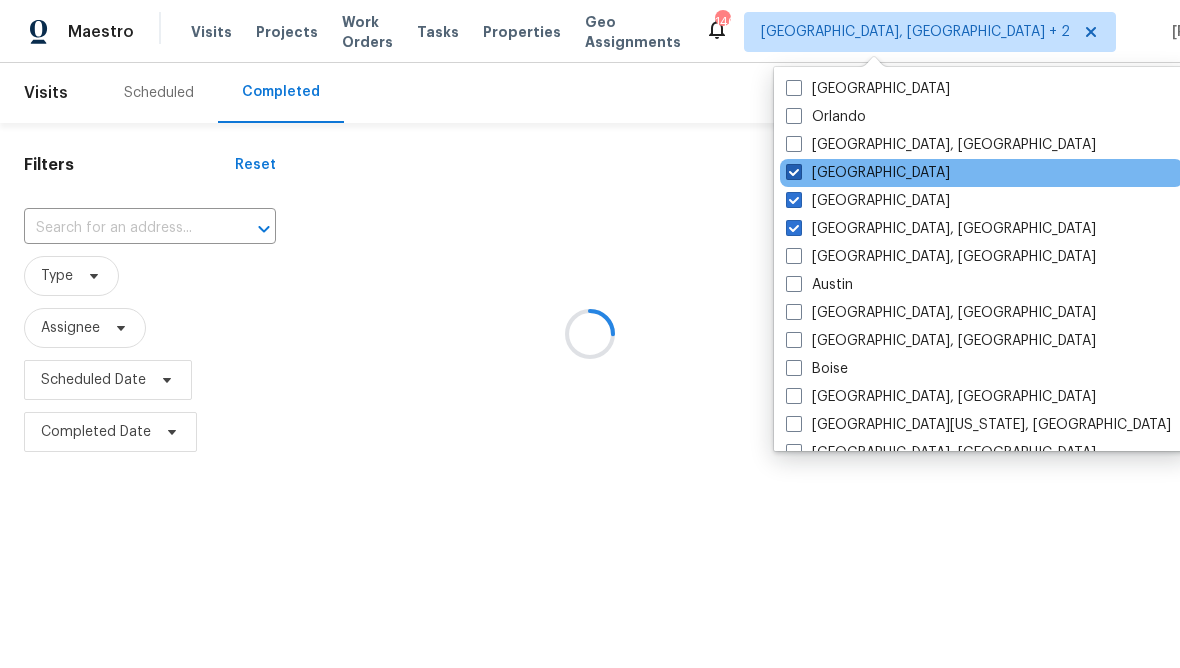 click on "Jacksonville" at bounding box center [868, 173] 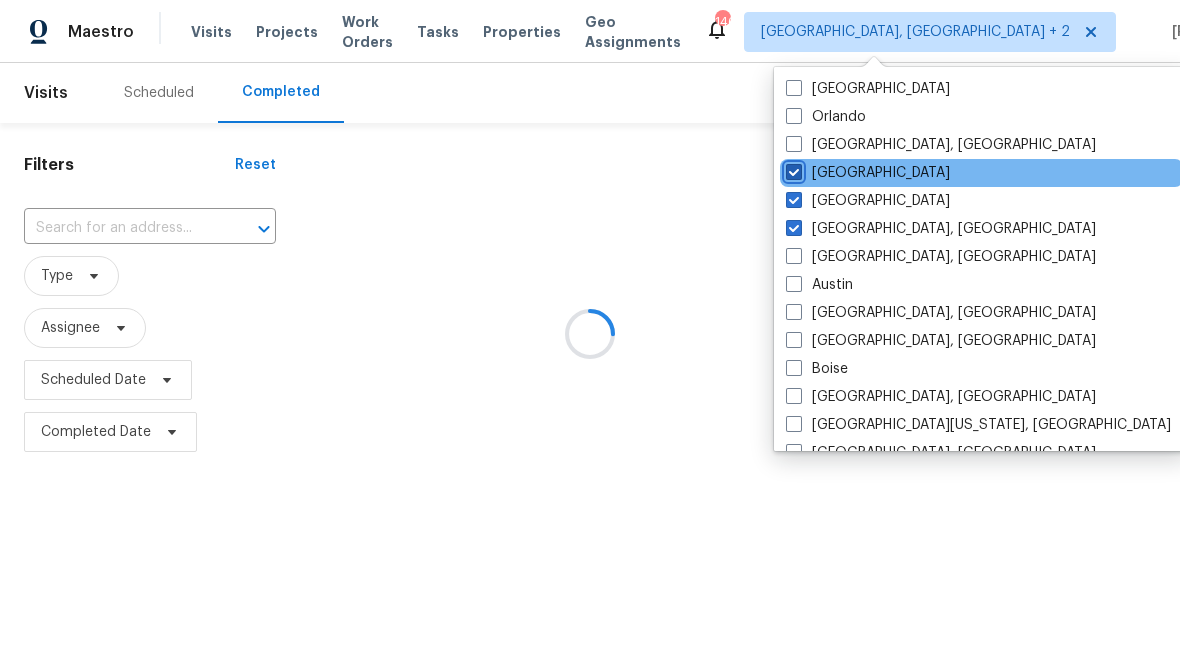click on "Jacksonville" at bounding box center (792, 169) 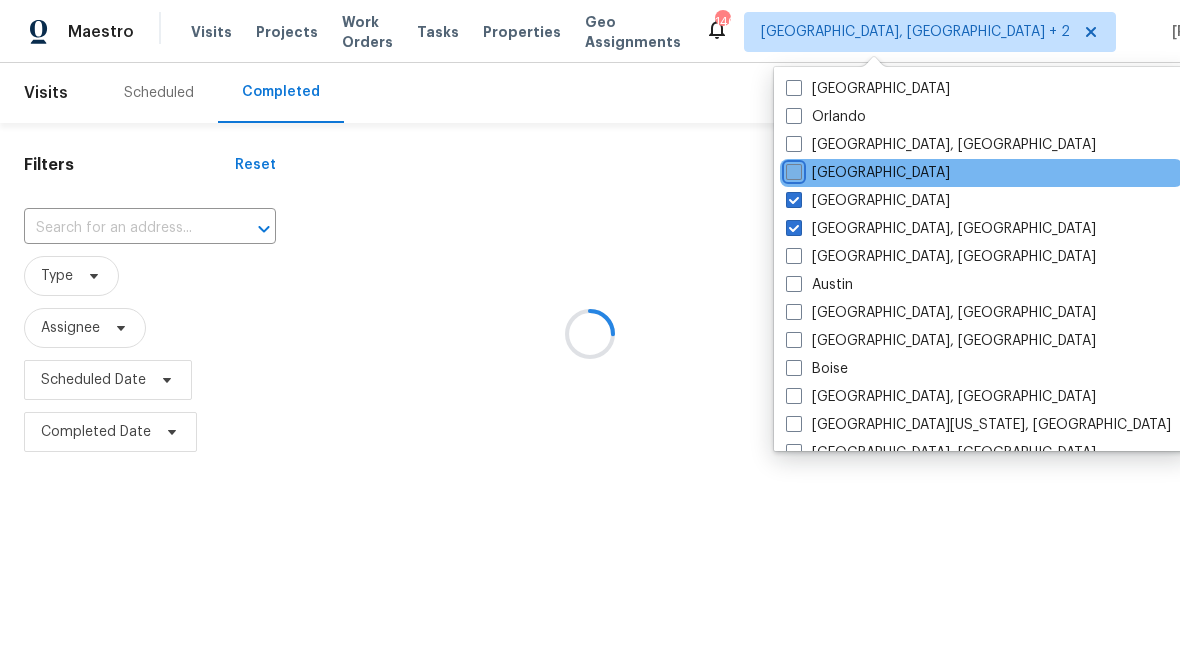 checkbox on "false" 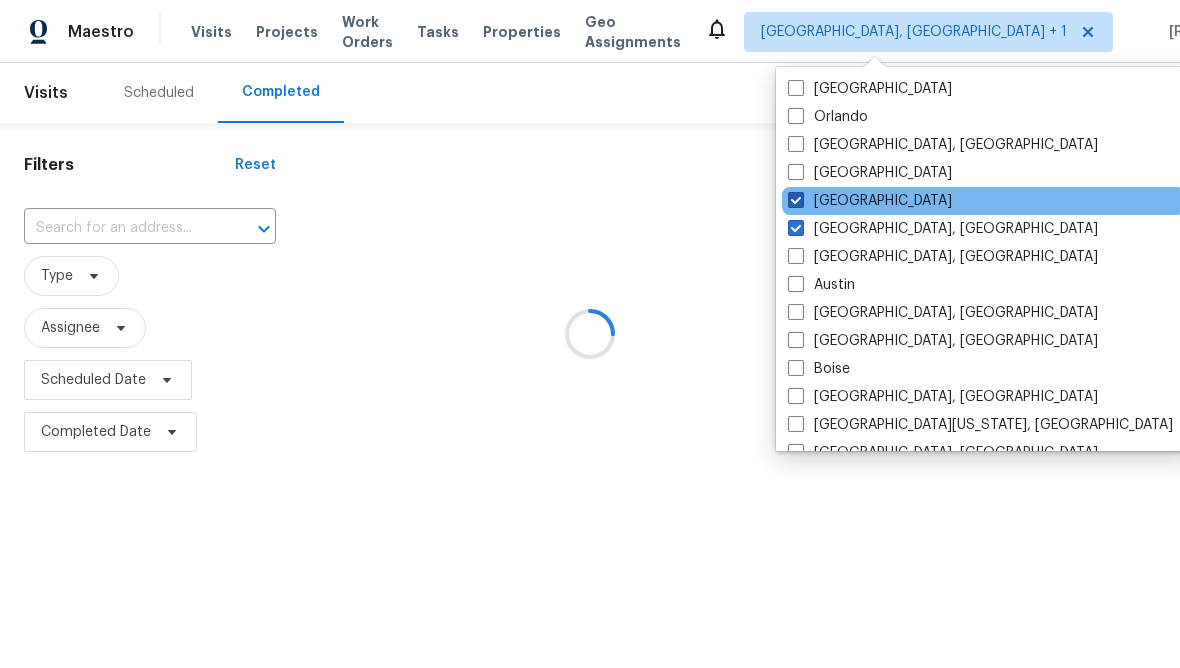 click on "Atlanta" at bounding box center [870, 201] 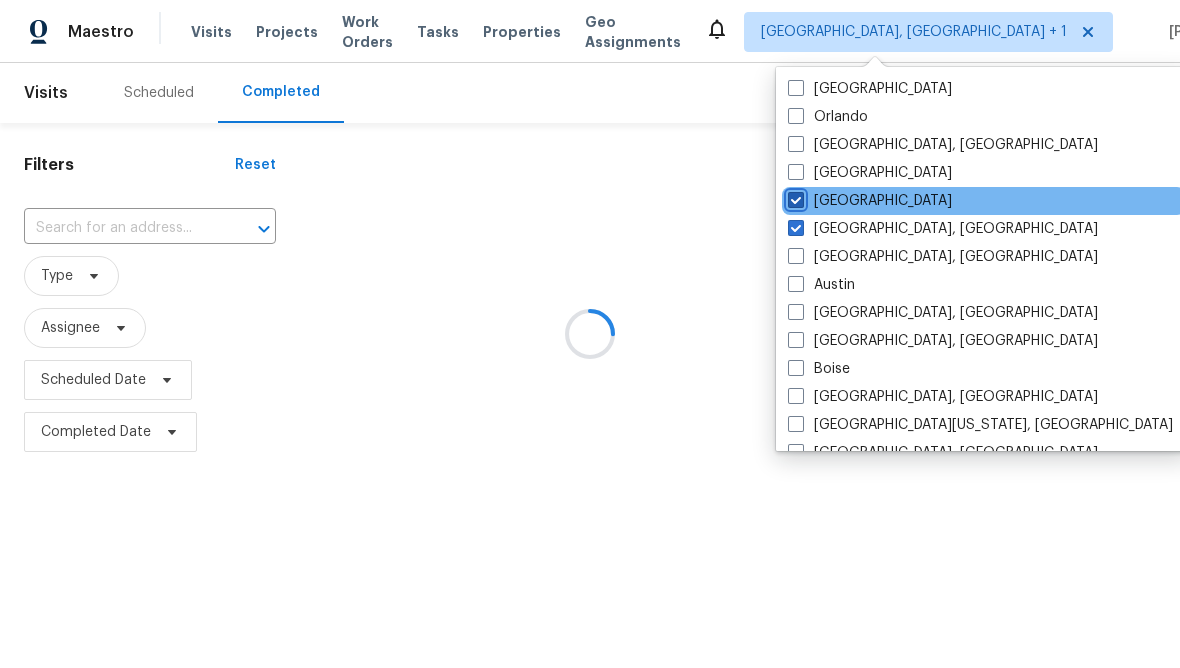 click on "Atlanta" at bounding box center (794, 197) 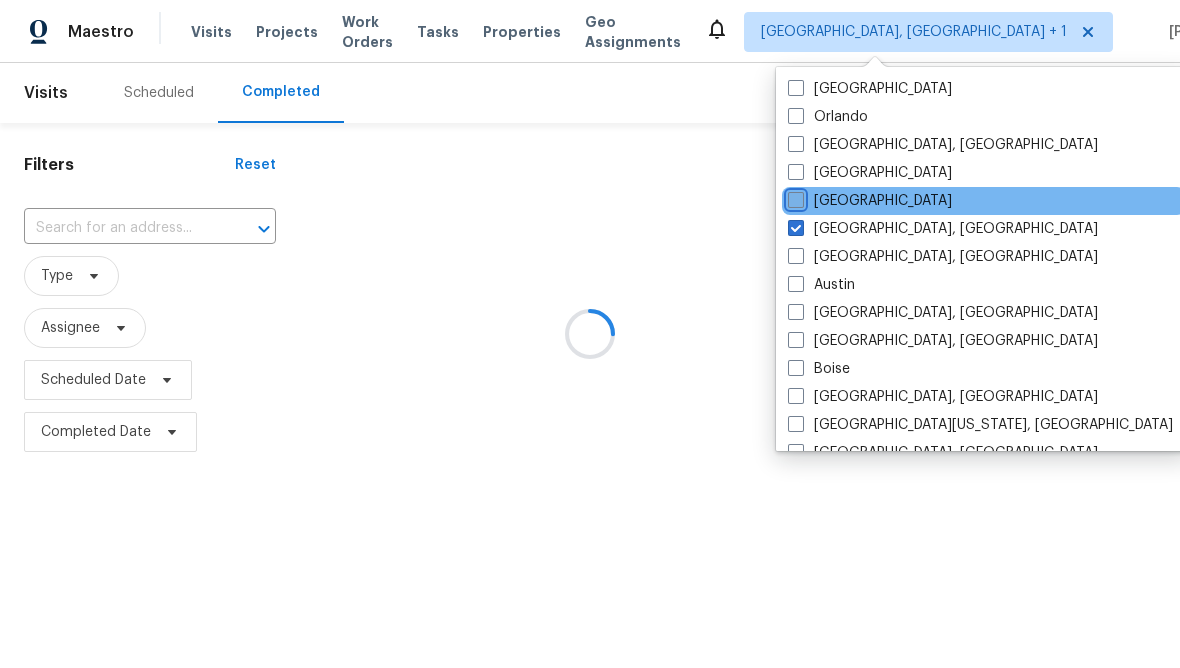 checkbox on "false" 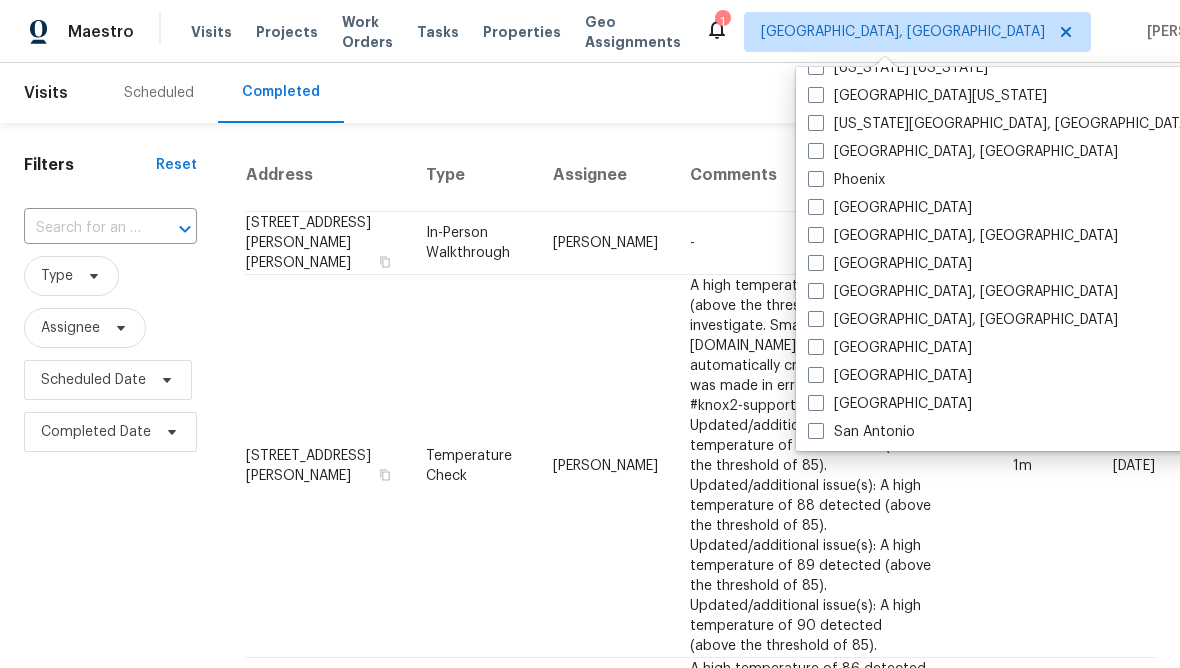 scroll, scrollTop: 1111, scrollLeft: 0, axis: vertical 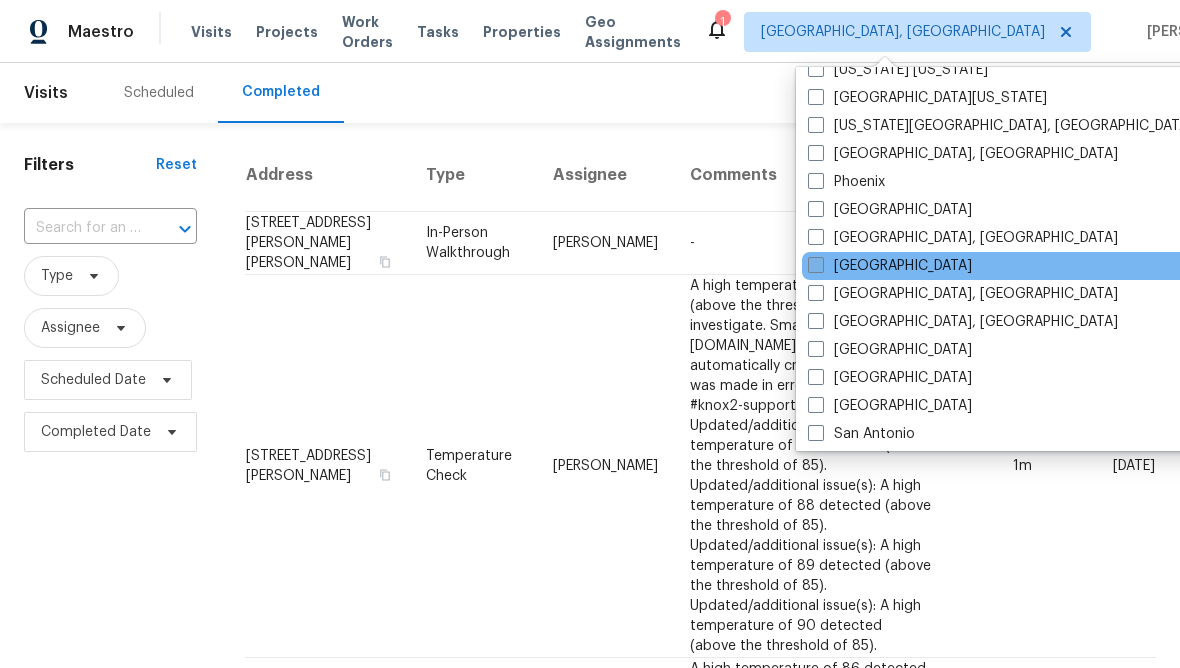 click on "Raleigh" at bounding box center (890, 266) 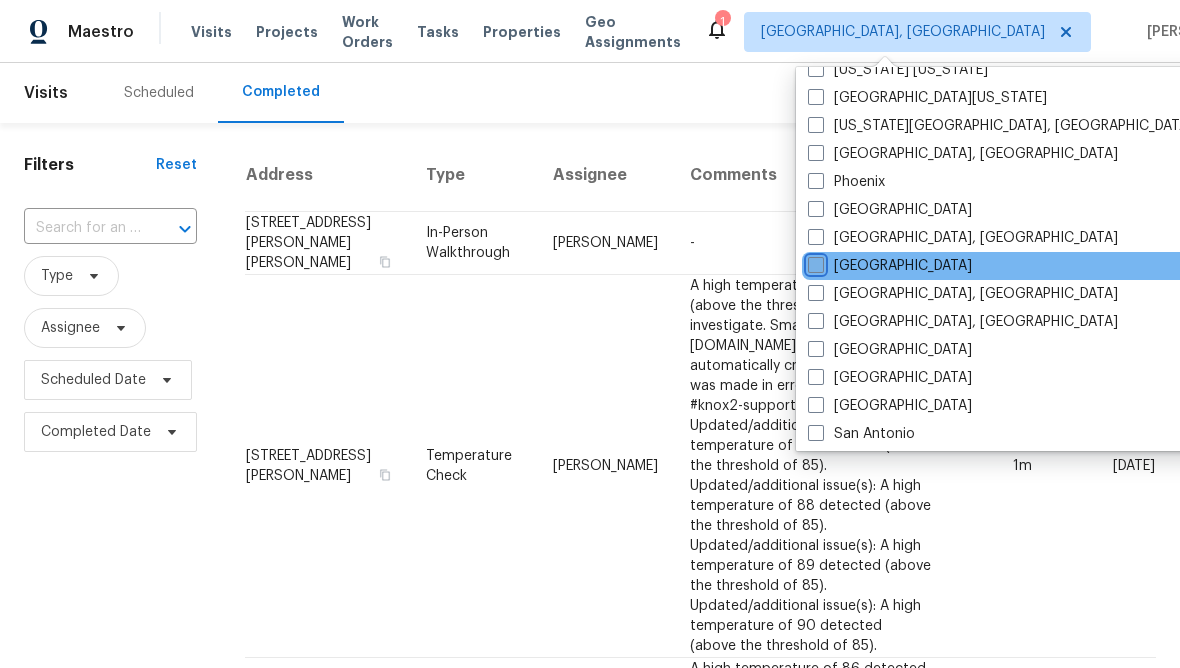 click on "Raleigh" at bounding box center [814, 262] 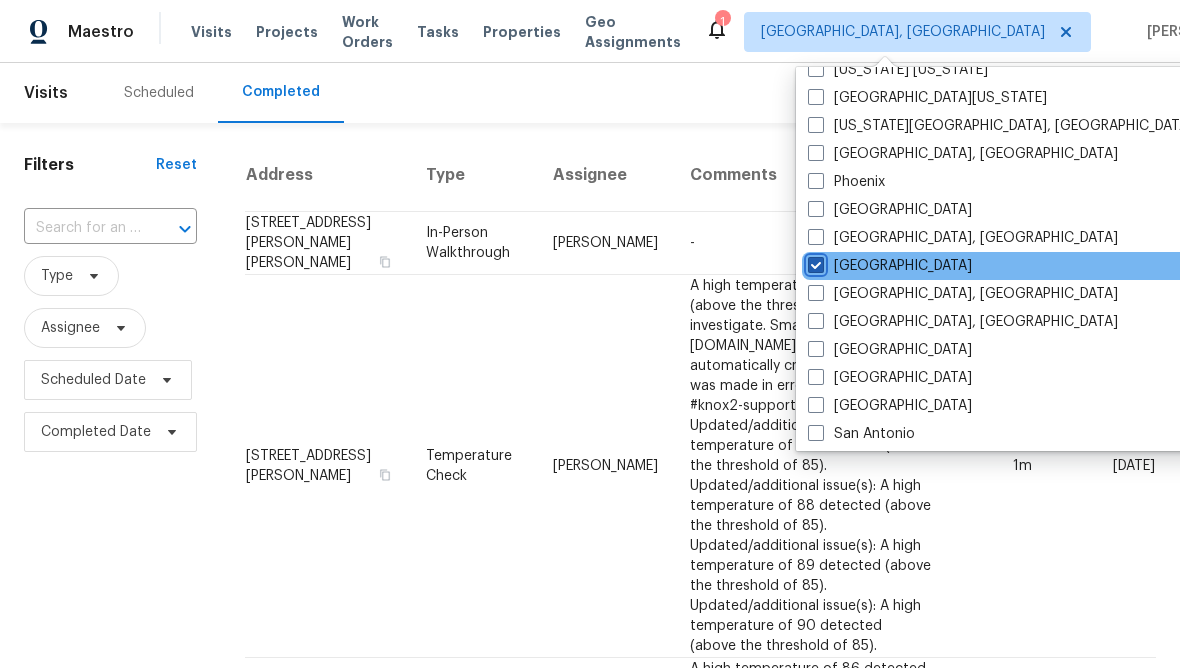 checkbox on "true" 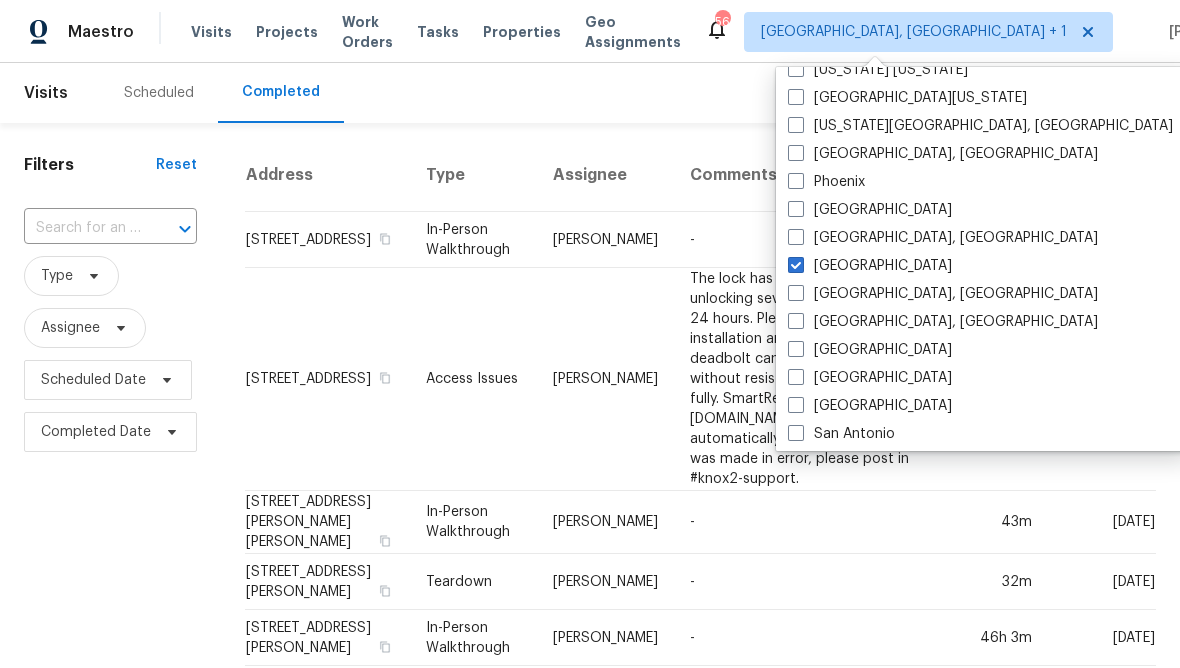 click on "Scheduled Completed" at bounding box center [578, 93] 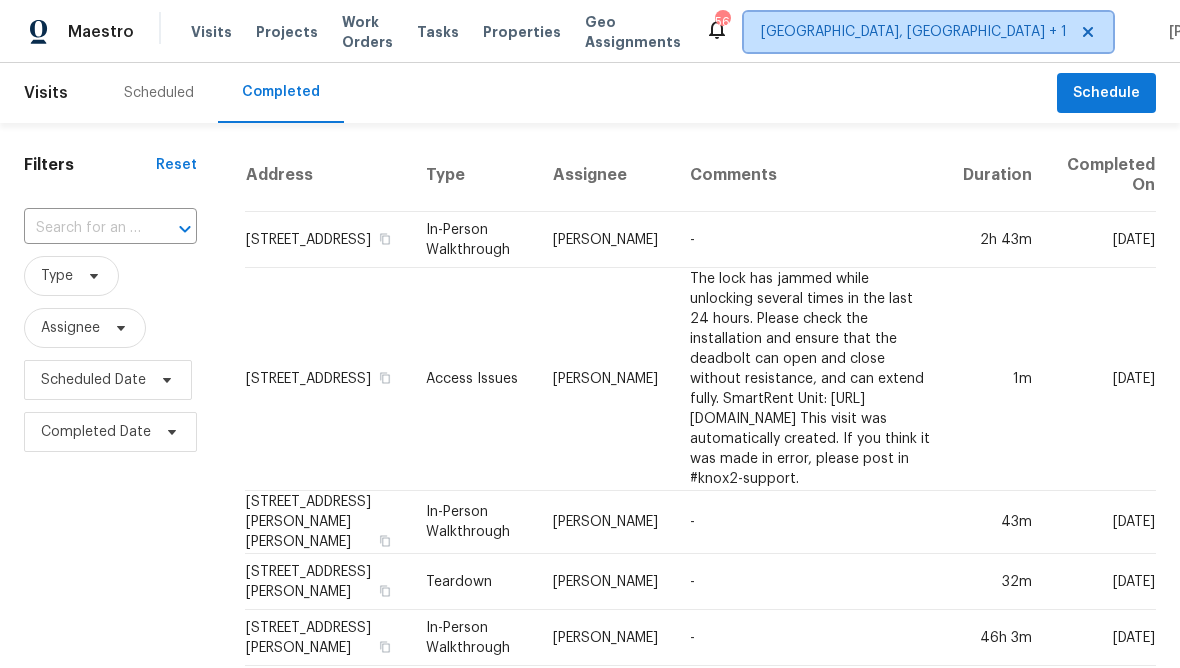 click on "Albuquerque, NM + 1" at bounding box center (914, 32) 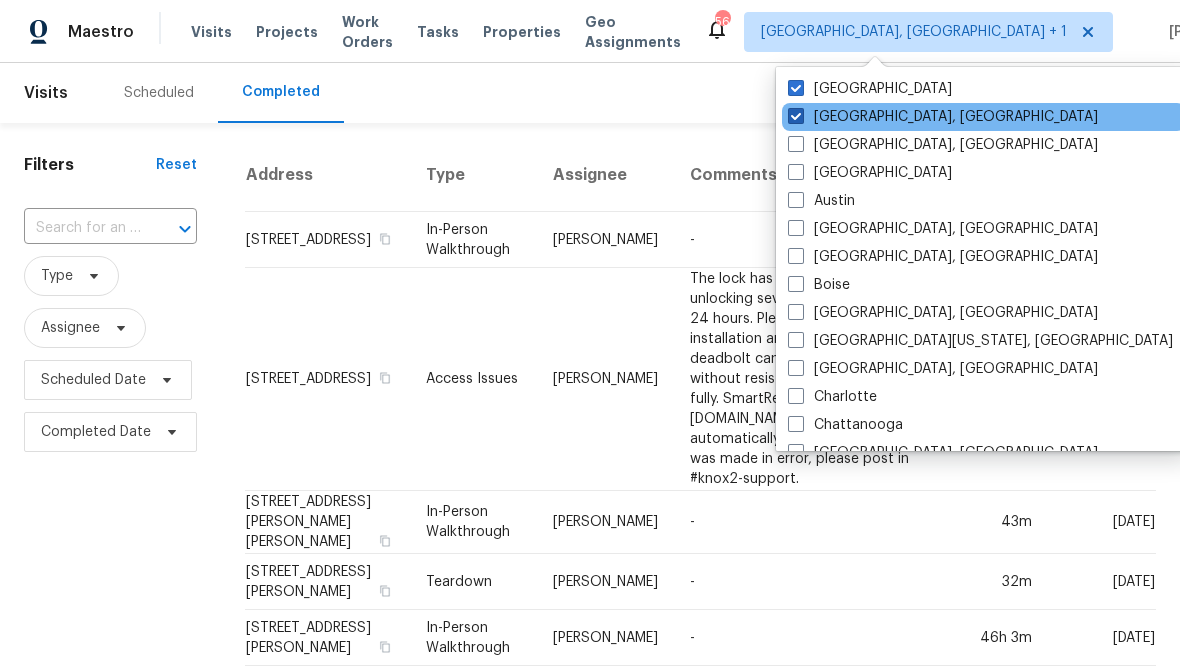 click on "Albuquerque, NM" at bounding box center [943, 117] 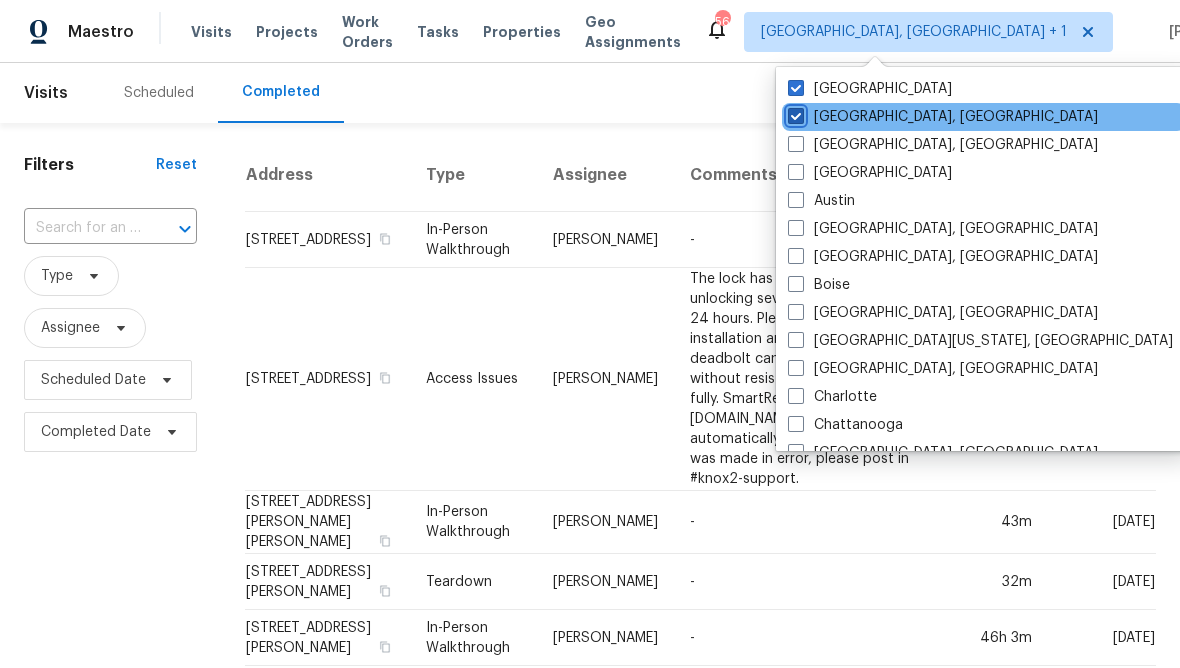 click on "Albuquerque, NM" at bounding box center (794, 113) 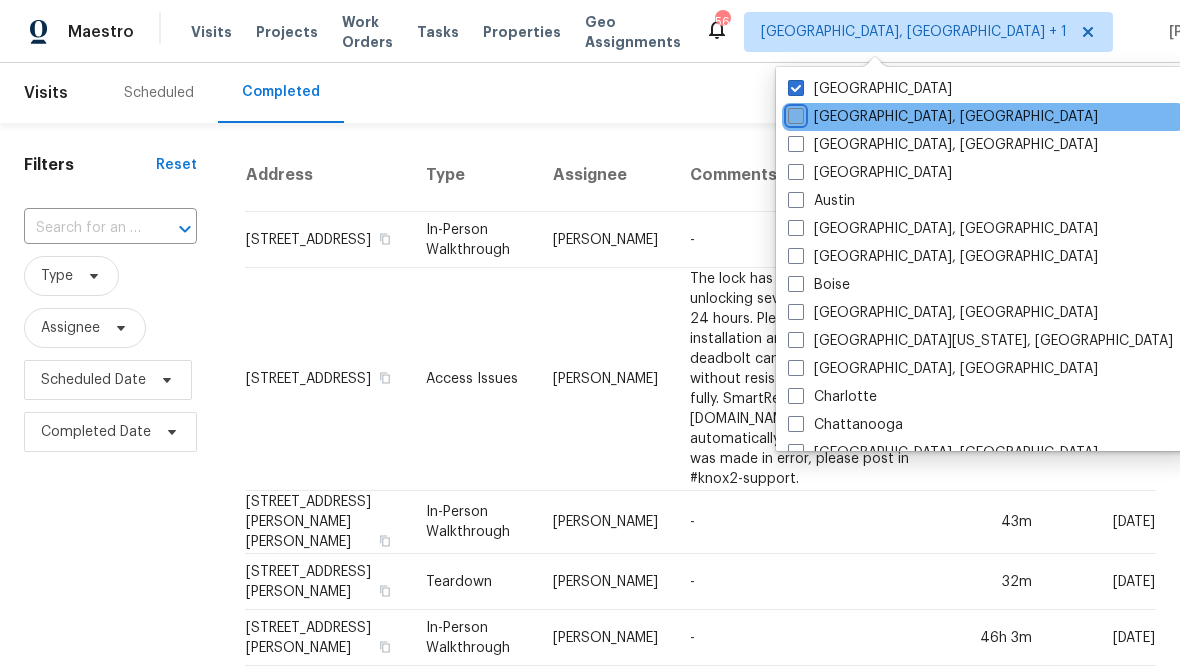 checkbox on "false" 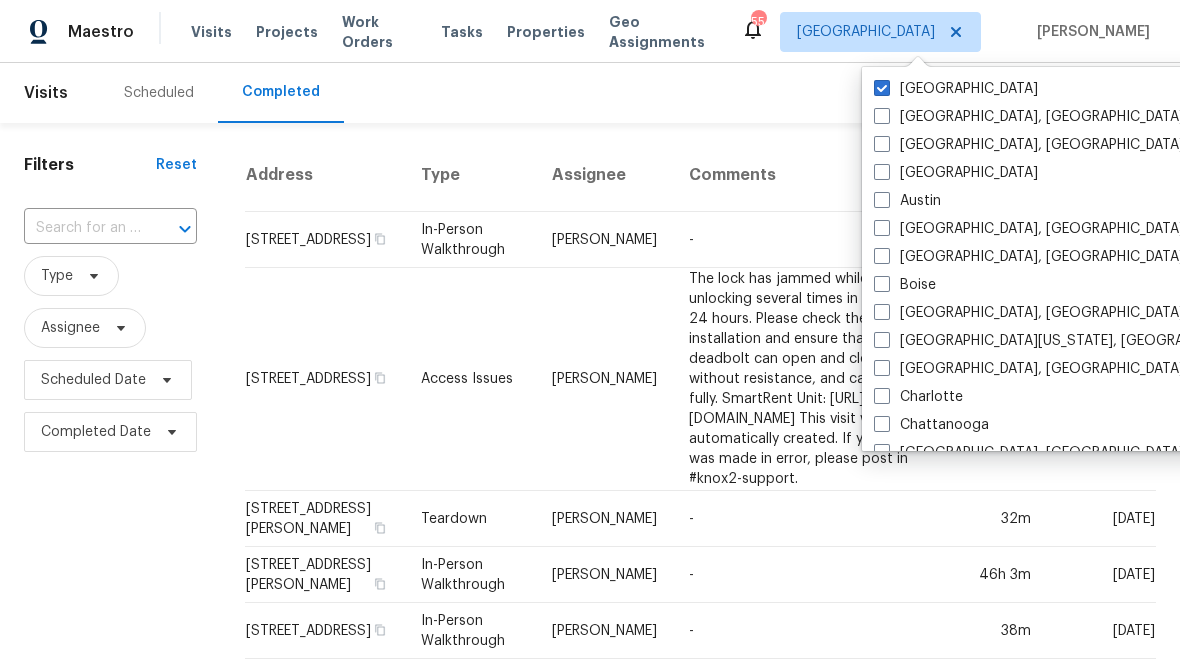 click on "Scheduled Completed" at bounding box center (578, 93) 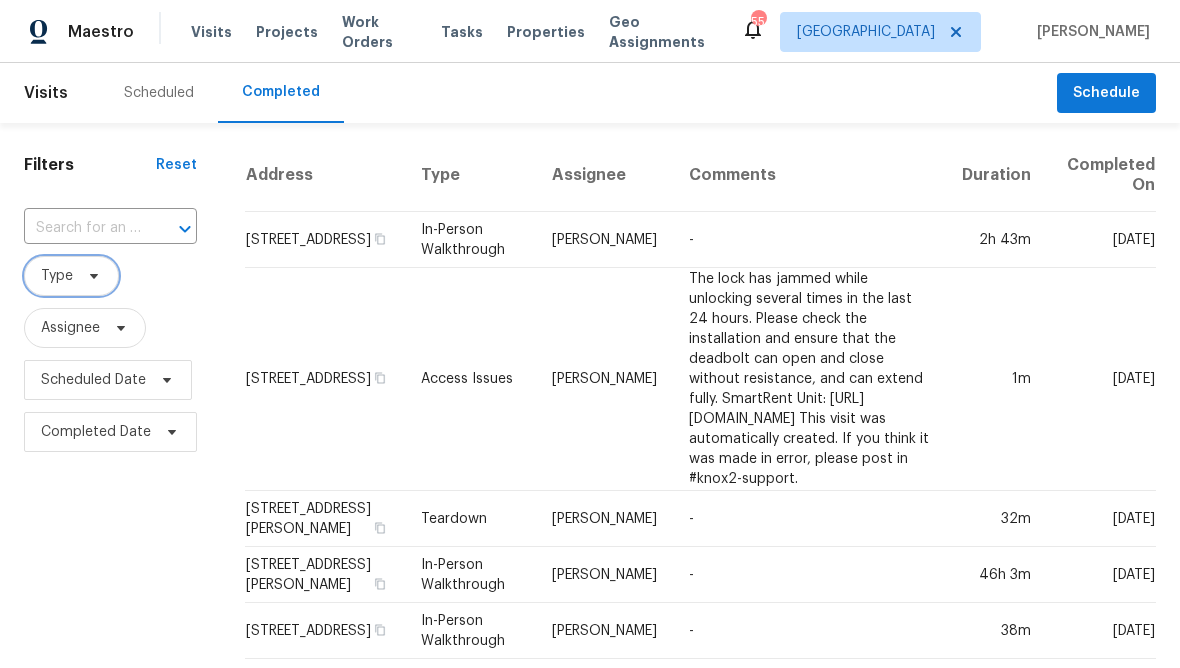 click on "Type" at bounding box center [71, 276] 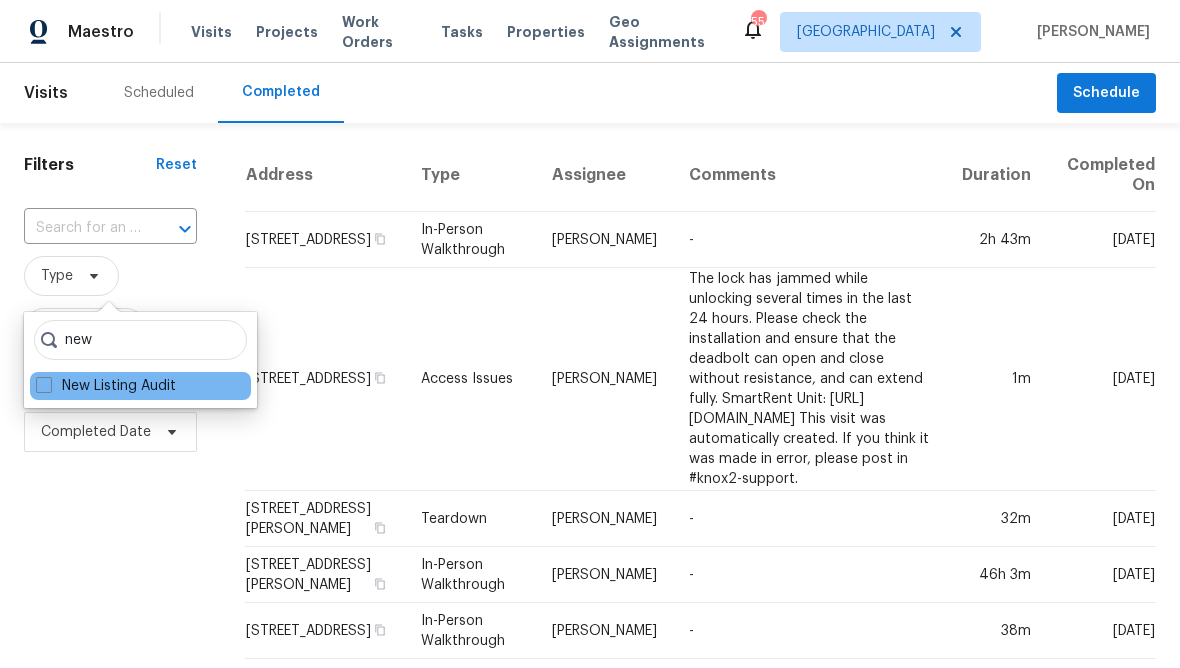 type on "new" 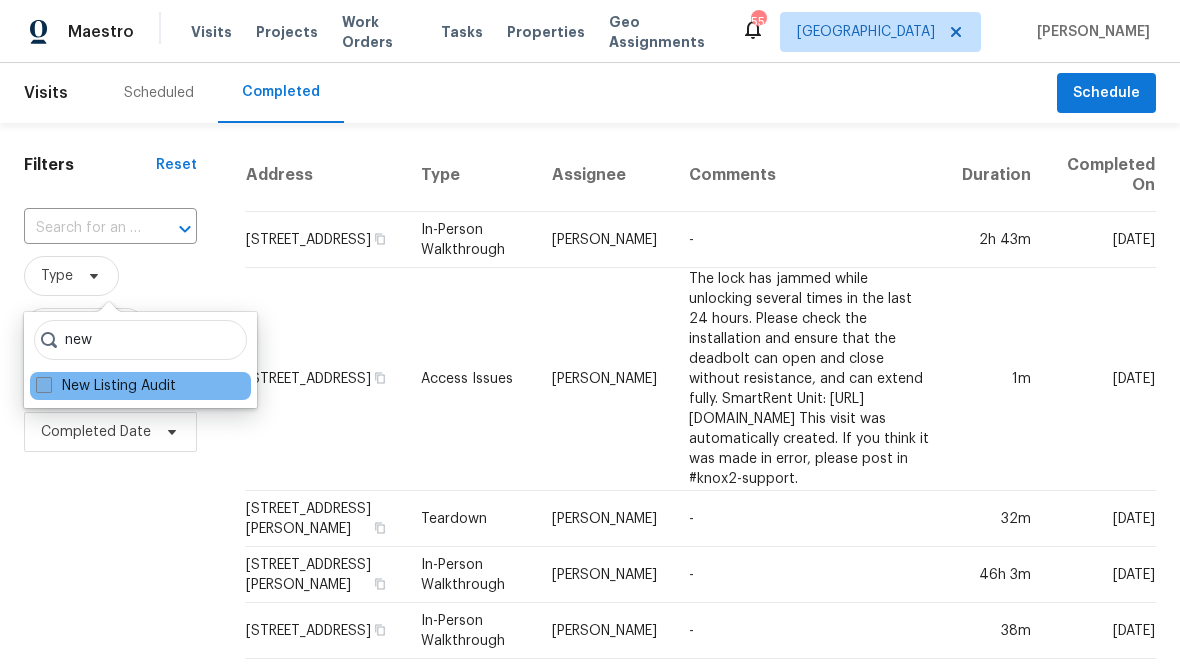 click at bounding box center [44, 385] 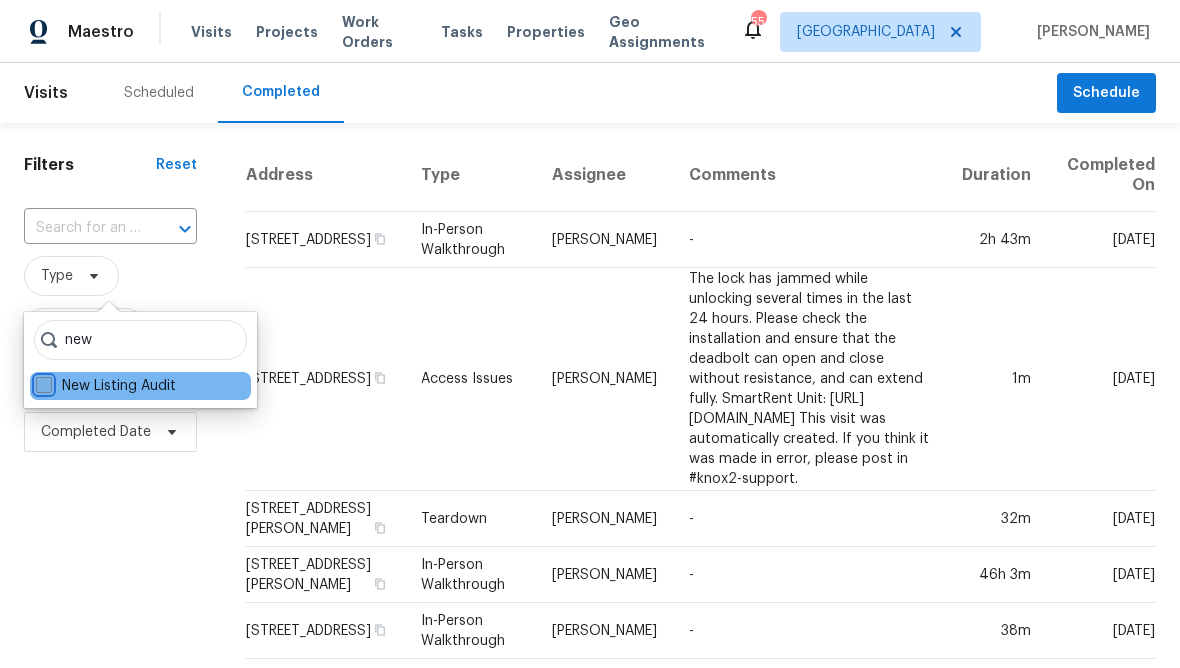 click on "New Listing Audit" at bounding box center [42, 382] 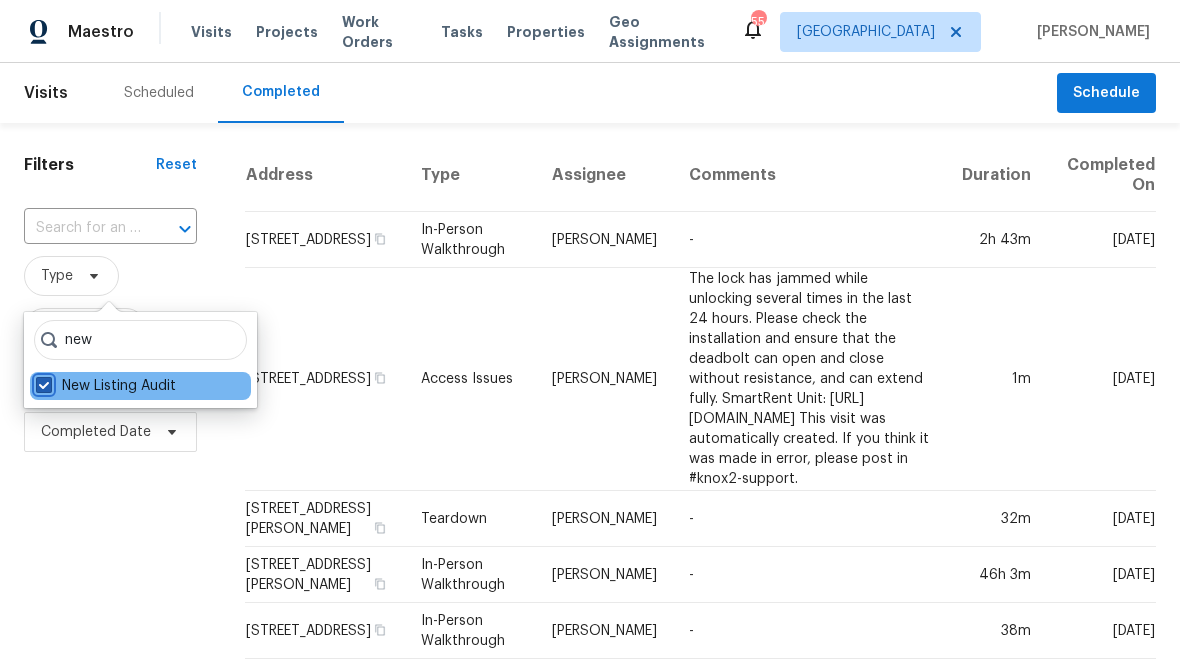 checkbox on "true" 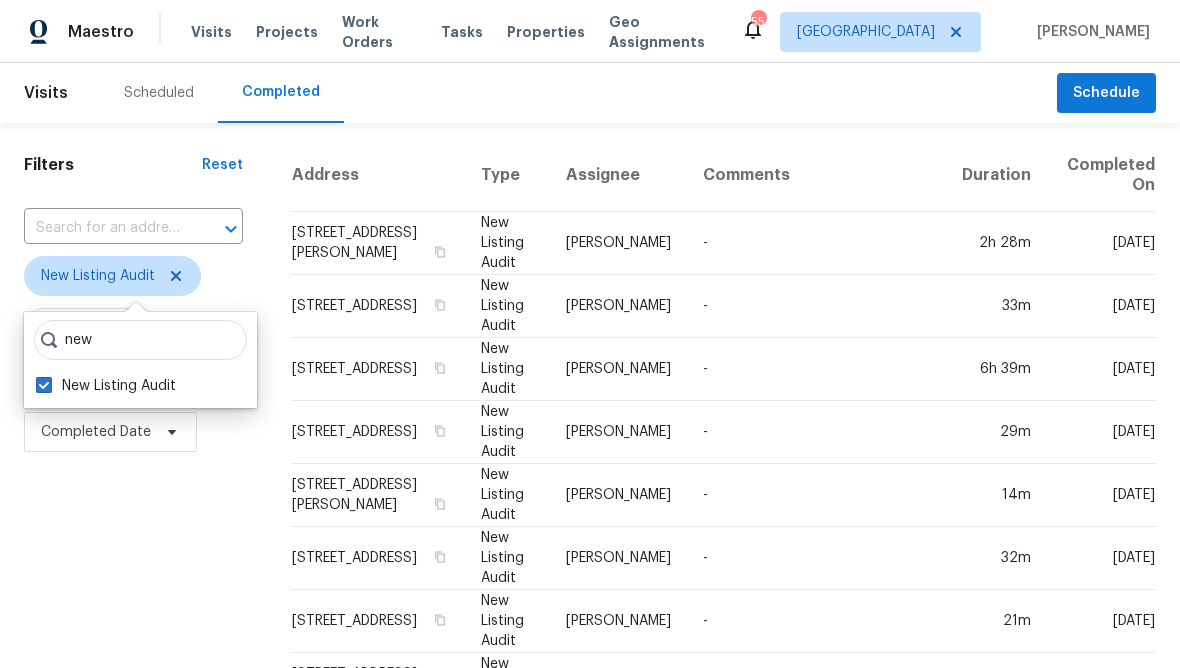click on "Filters Reset ​ New Listing Audit Assignee Scheduled Date Completed Date" at bounding box center (133, 824) 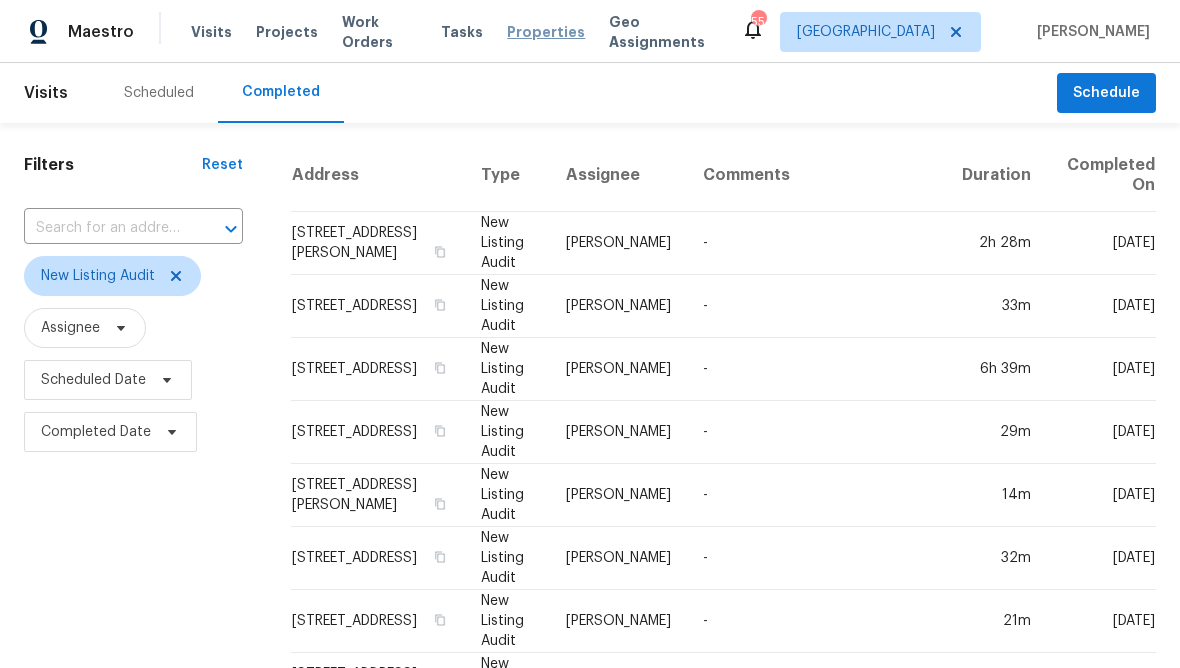 click on "Properties" at bounding box center [546, 32] 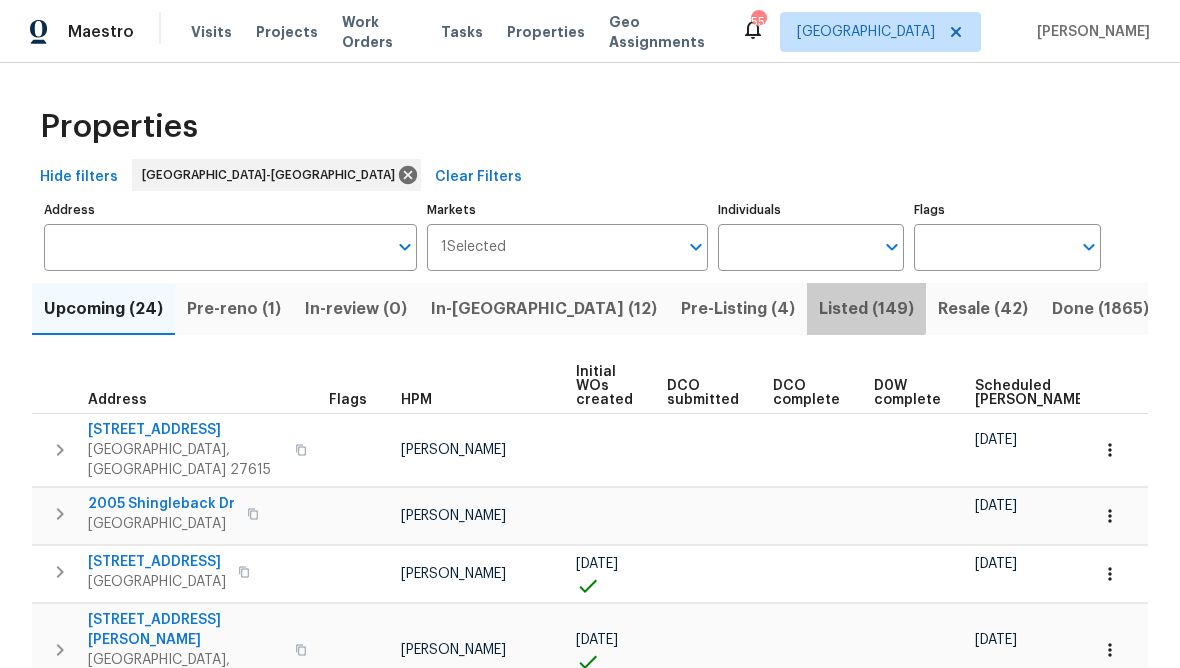 click on "Listed (149)" at bounding box center [866, 309] 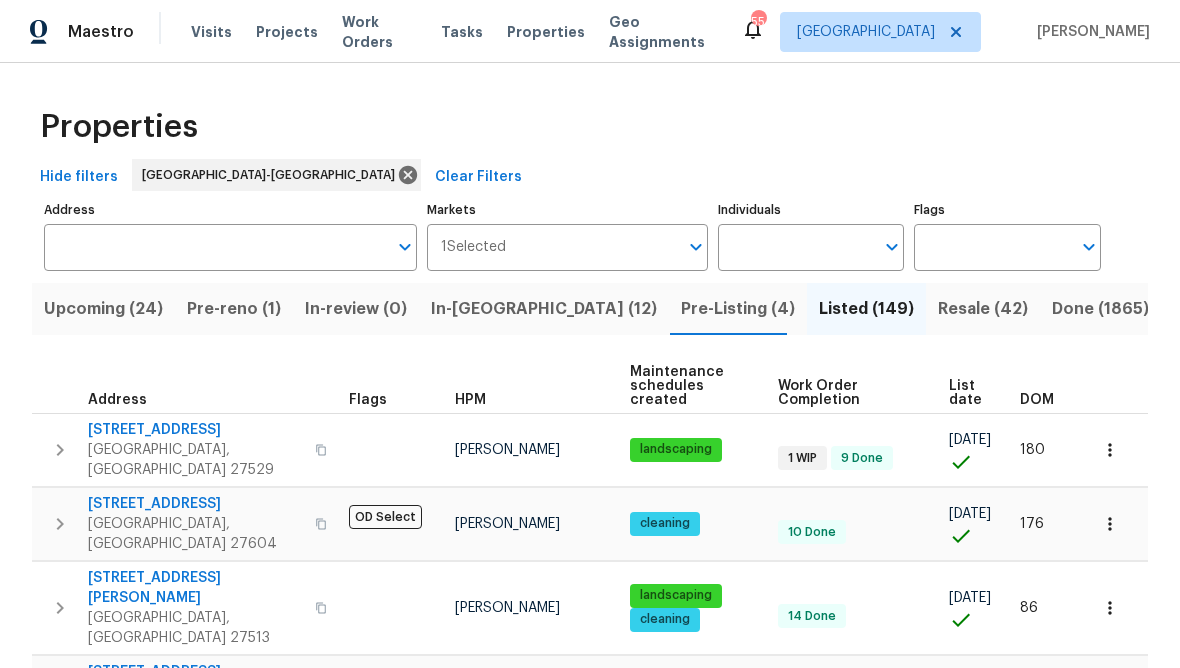 click on "List date" at bounding box center [967, 393] 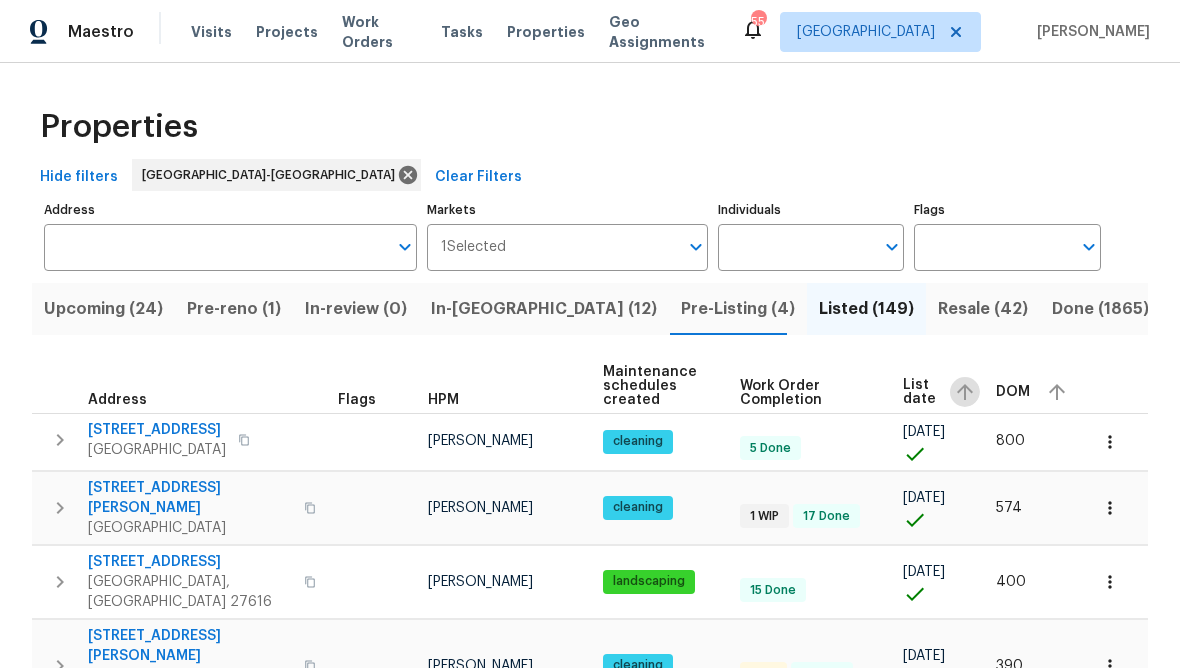 click 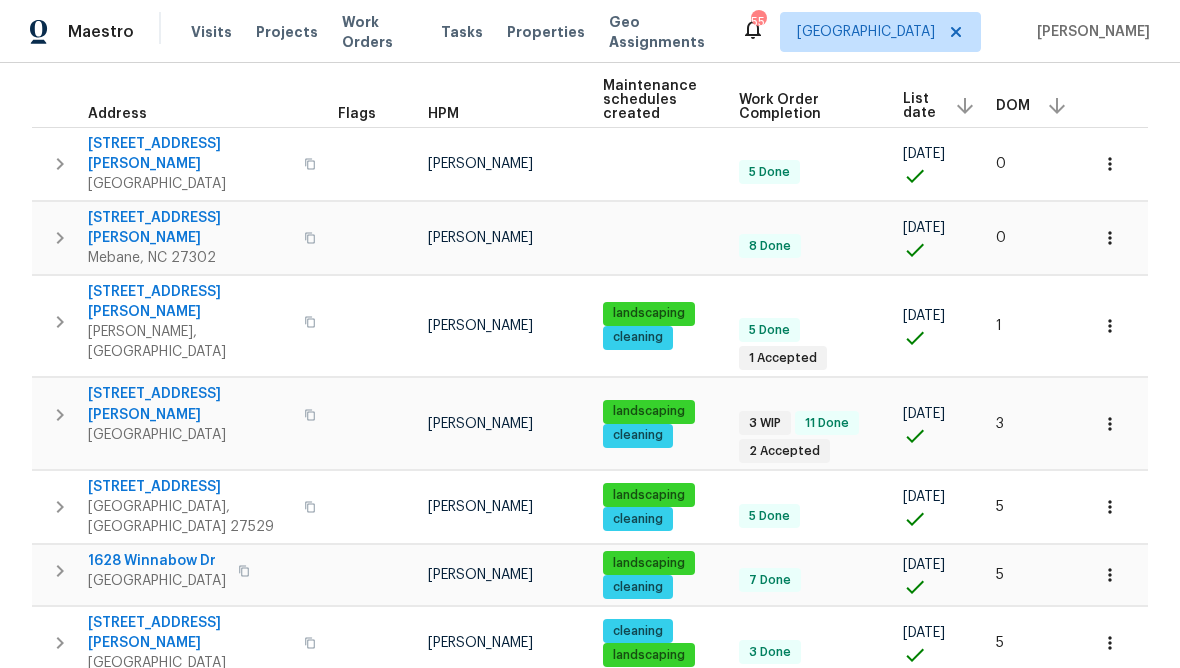 scroll, scrollTop: 281, scrollLeft: 0, axis: vertical 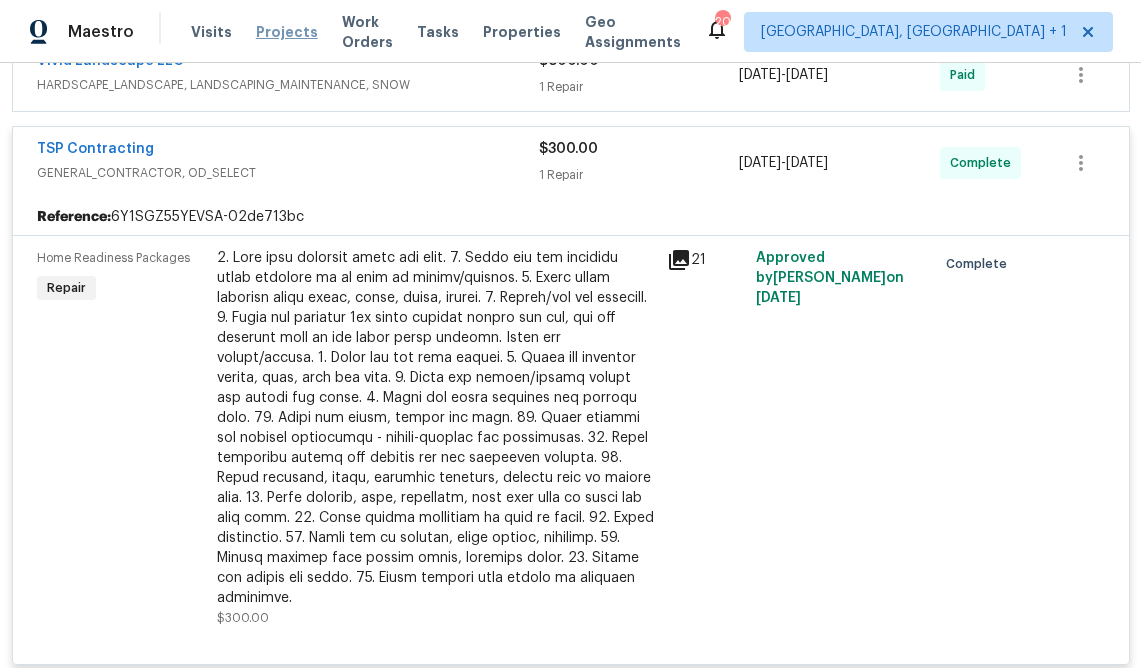 click on "Projects" at bounding box center [287, 32] 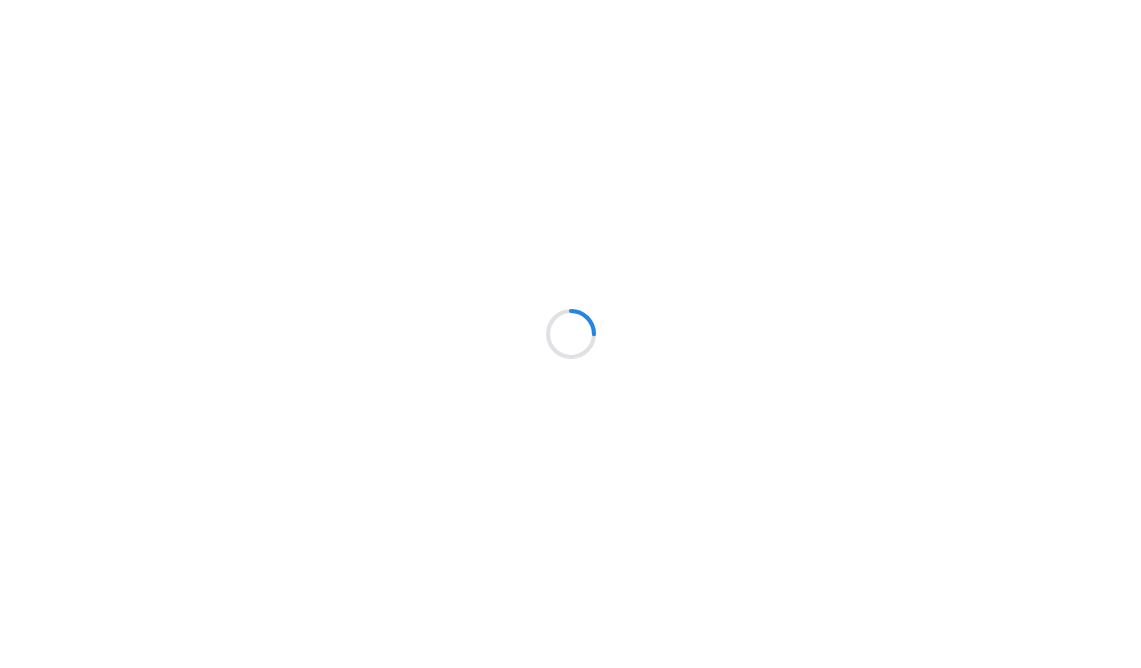 scroll, scrollTop: 0, scrollLeft: 0, axis: both 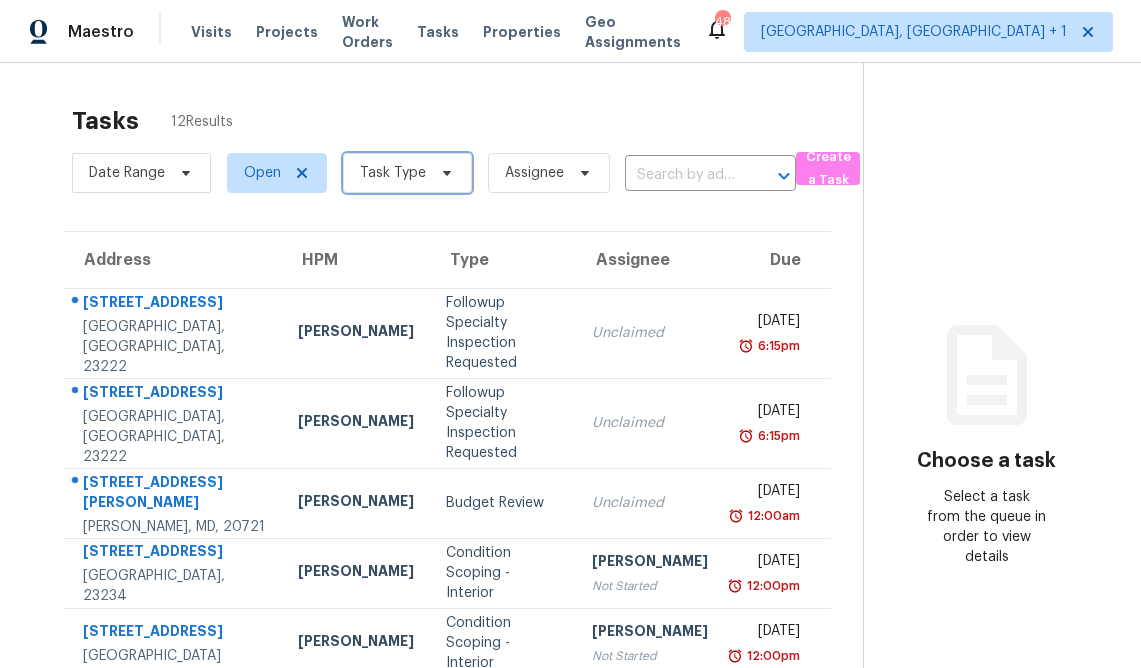 click on "Task Type" at bounding box center [393, 173] 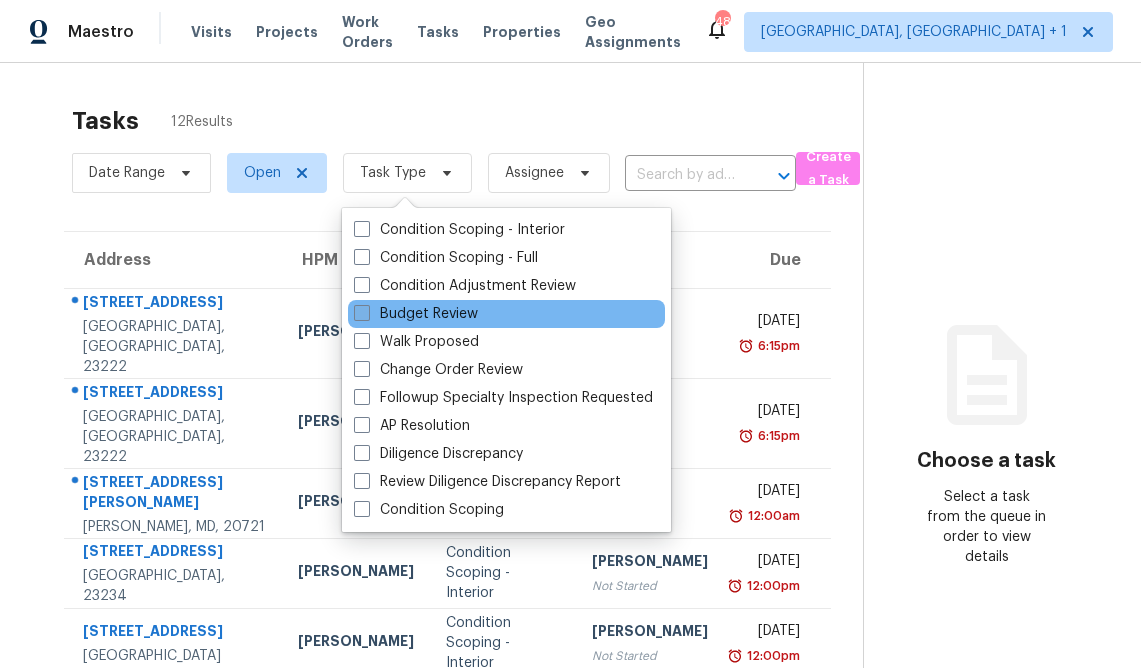 click on "Budget Review" at bounding box center [416, 314] 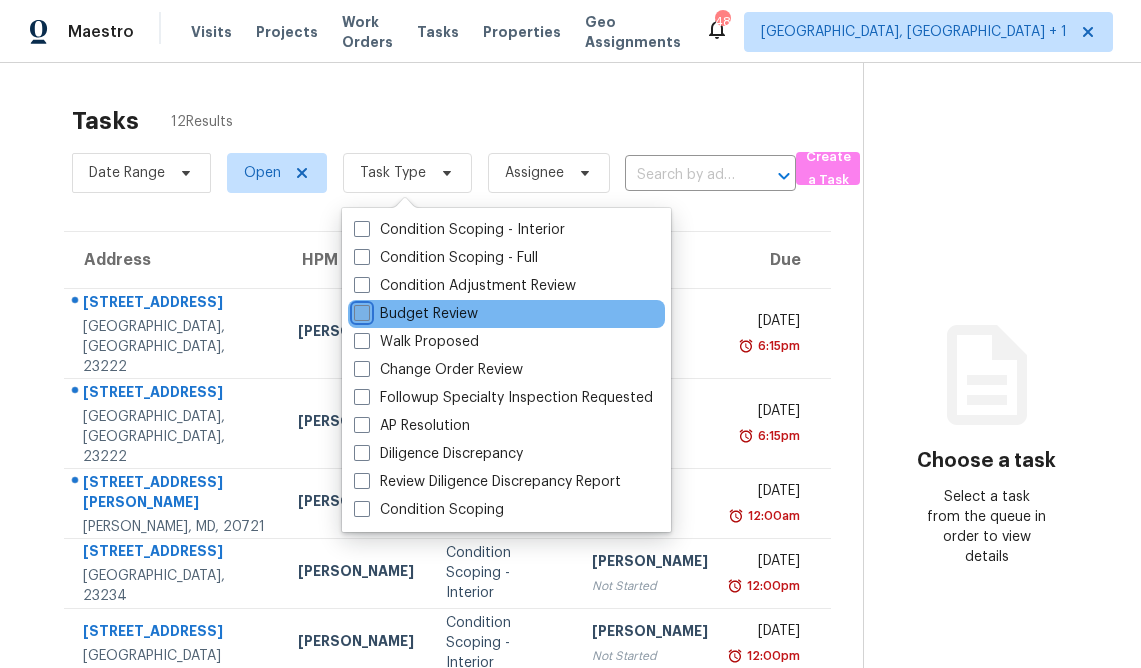 click on "Budget Review" at bounding box center (360, 310) 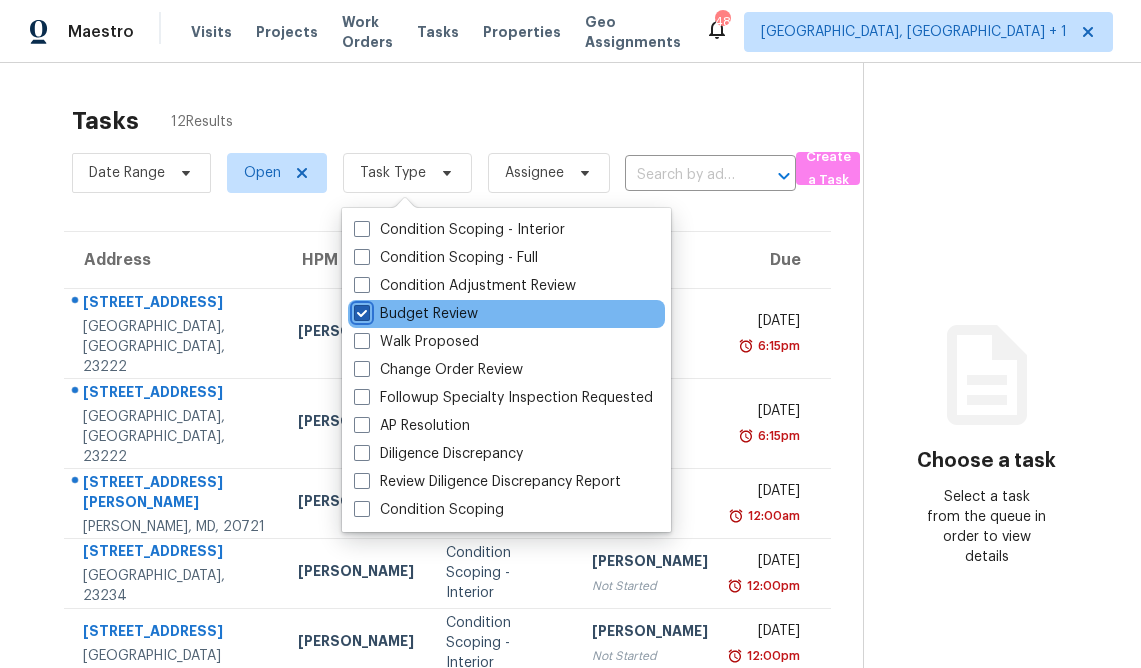 checkbox on "true" 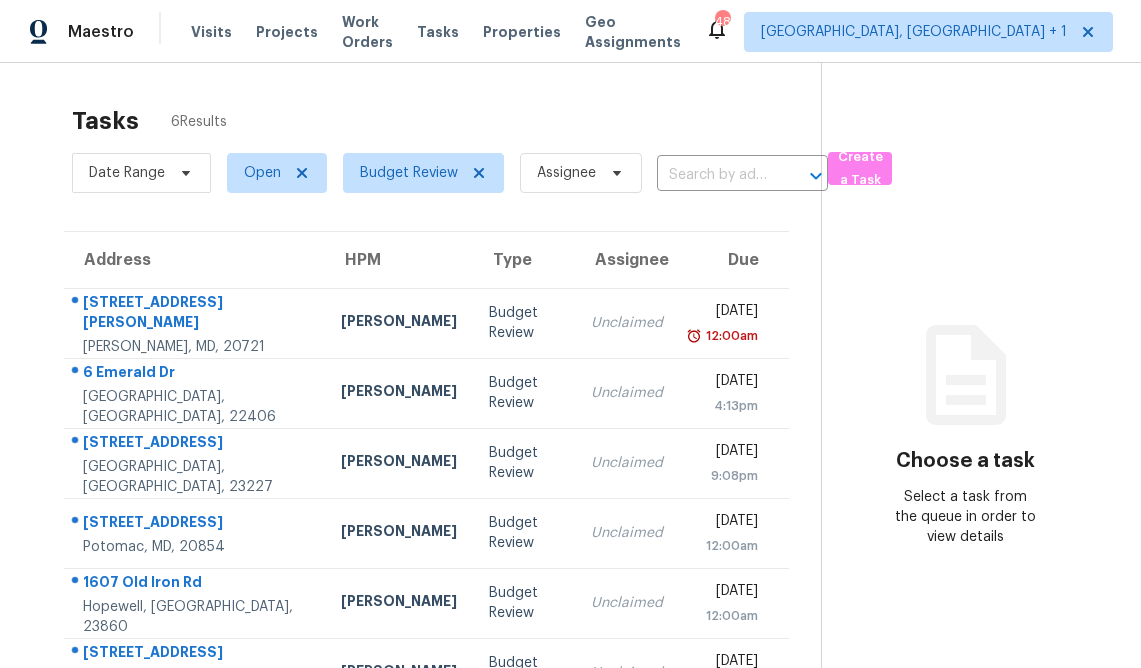 click on "Address HPM Type Assignee Due [STREET_ADDRESS][PERSON_NAME] [PERSON_NAME] Budget Review Unclaimed [DATE] 12:00am [STREET_ADDRESS][PERSON_NAME] [PERSON_NAME] Budget Review Unclaimed [DATE] 4:13pm [STREET_ADDRESS] [PERSON_NAME] Budget Review Unclaimed [DATE] 9:08pm [STREET_ADDRESS][PERSON_NAME] [PERSON_NAME] Budget Review Unclaimed [DATE] 12:00am [STREET_ADDRESS] [PERSON_NAME] Budget Review Unclaimed [DATE] 12:00am [STREET_ADDRESS] [PERSON_NAME] Budget Review Unclaimed [DATE] 1:39pm" at bounding box center (426, 470) 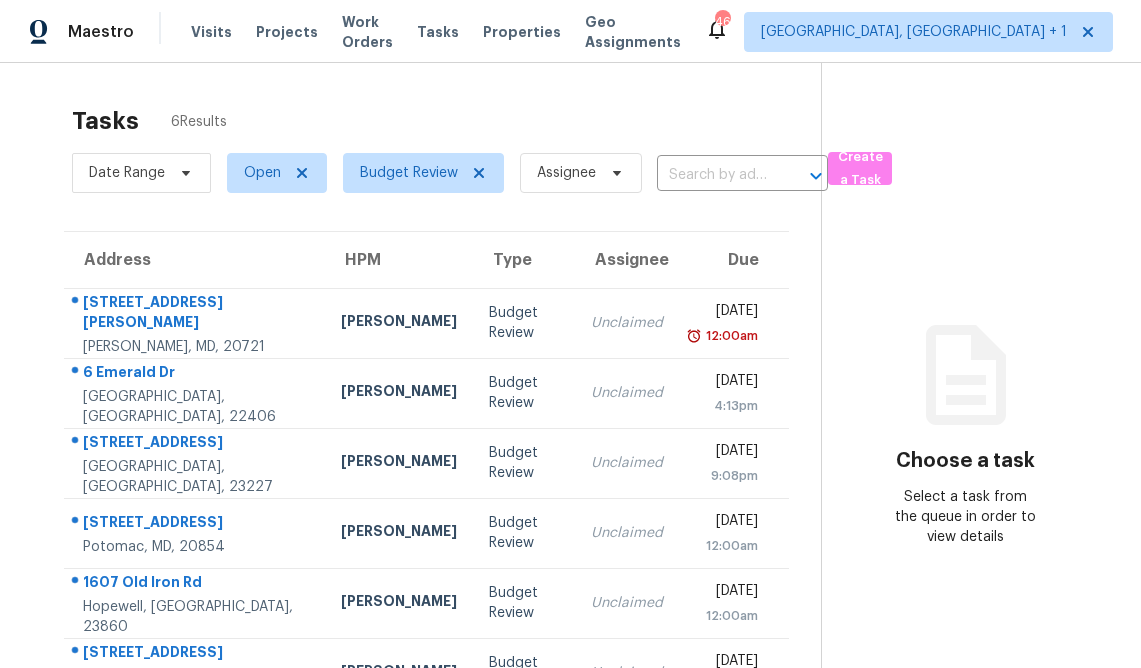 scroll, scrollTop: 63, scrollLeft: 0, axis: vertical 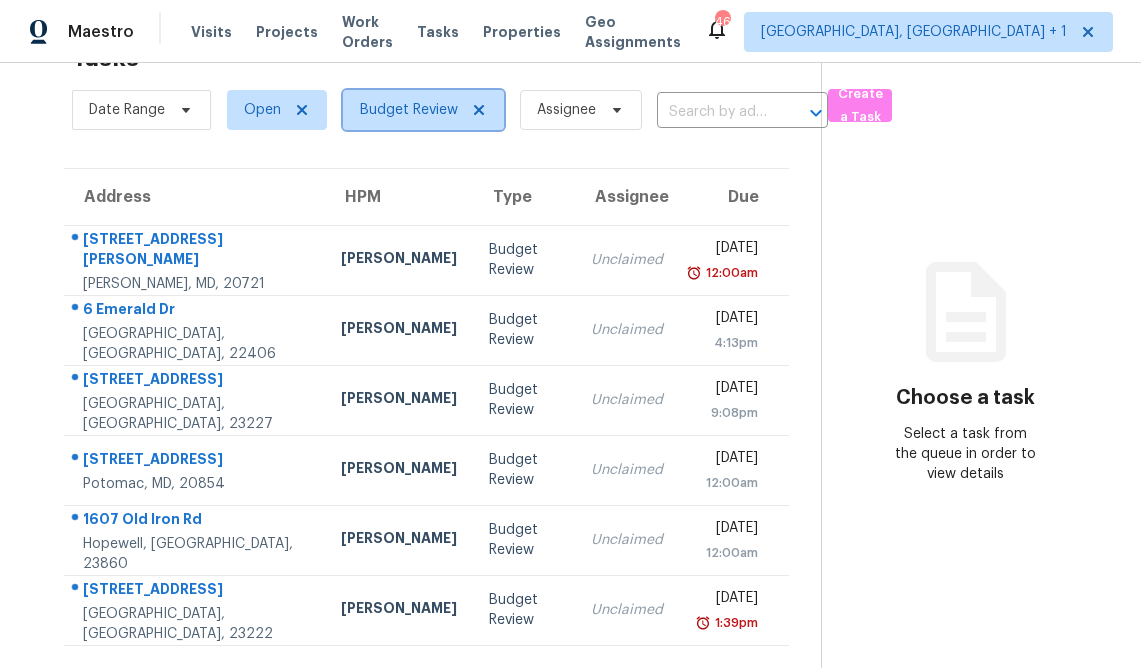 click on "Budget Review" at bounding box center (409, 110) 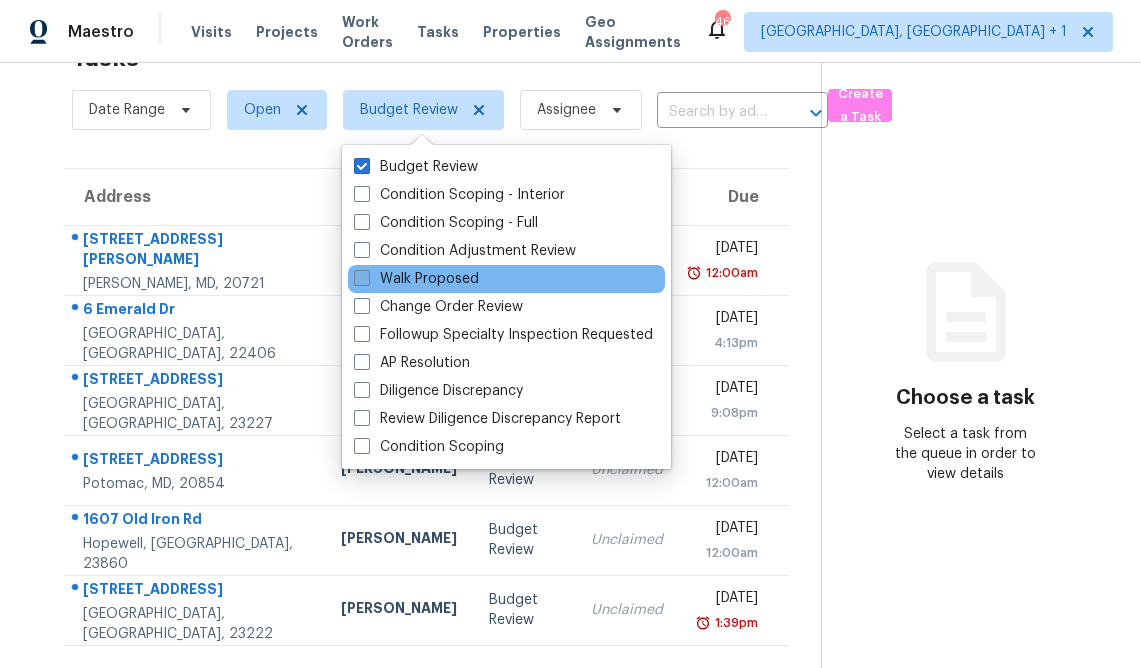 click on "Walk Proposed" at bounding box center (416, 279) 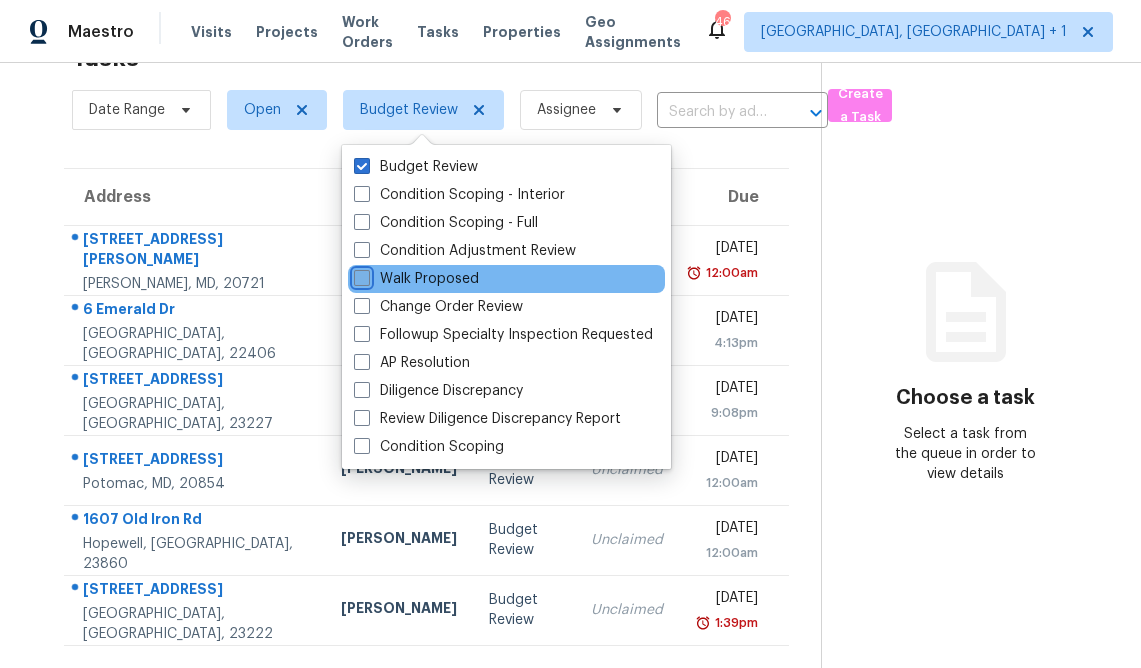click on "Walk Proposed" at bounding box center (360, 275) 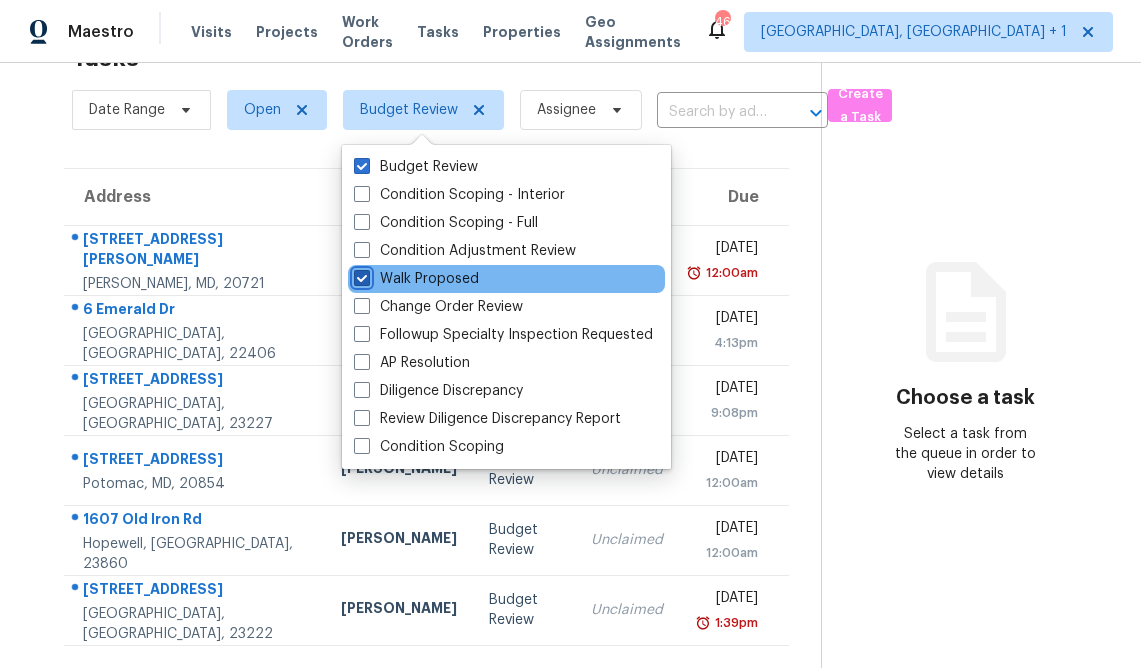 checkbox on "true" 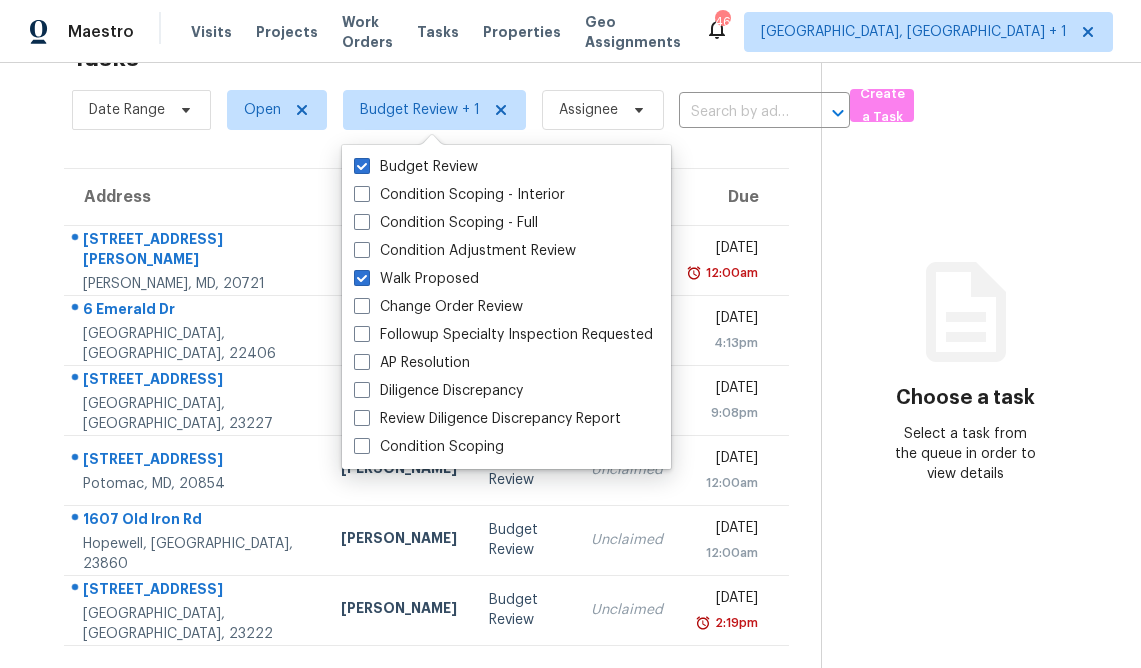 click on "Tasks 6  Results Date Range Open Budget Review + 1 Assignee ​ Create a Task Address HPM Type Assignee Due [STREET_ADDRESS][PERSON_NAME] [PERSON_NAME] Budget Review Unclaimed [DATE] 12:00am [STREET_ADDRESS] [PERSON_NAME] Budget Review Unclaimed [DATE] 4:13pm [STREET_ADDRESS] [PERSON_NAME] Budget Review Unclaimed [DATE] 9:08pm [STREET_ADDRESS][PERSON_NAME] [PERSON_NAME] Budget Review Unclaimed [DATE] 12:00am [STREET_ADDRESS] [PERSON_NAME] Budget Review Unclaimed [DATE] 12:00am [STREET_ADDRESS] [PERSON_NAME] Budget Review Unclaimed [DATE] 2:19pm Choose a task Select a task from the queue in order to view details" at bounding box center [570, 334] 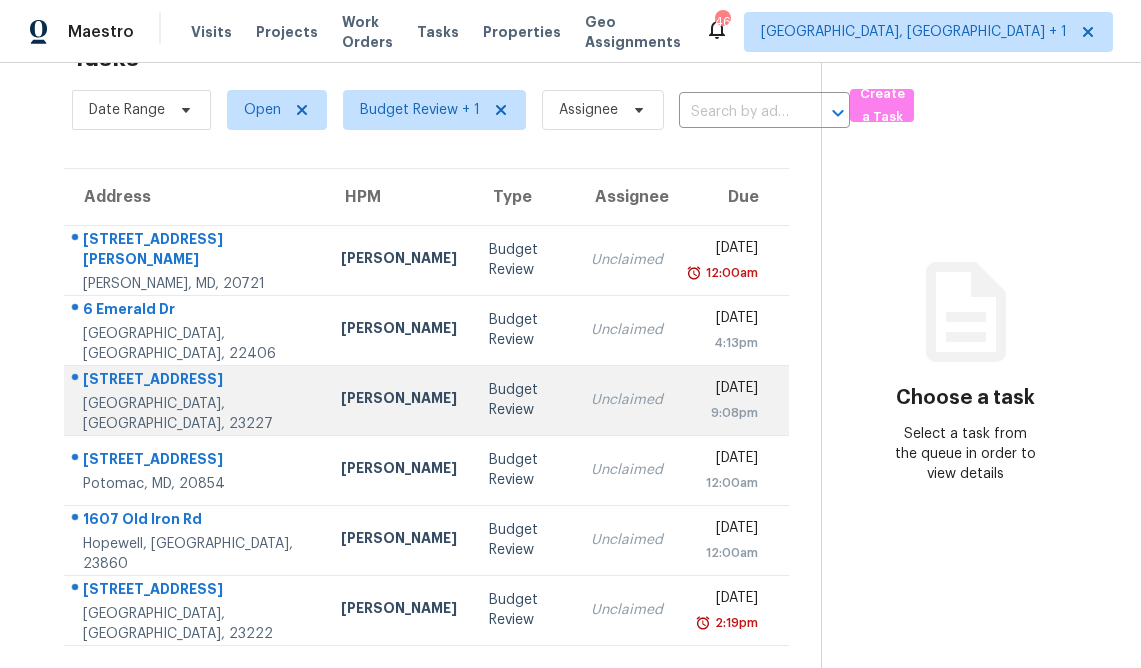 scroll, scrollTop: 0, scrollLeft: 0, axis: both 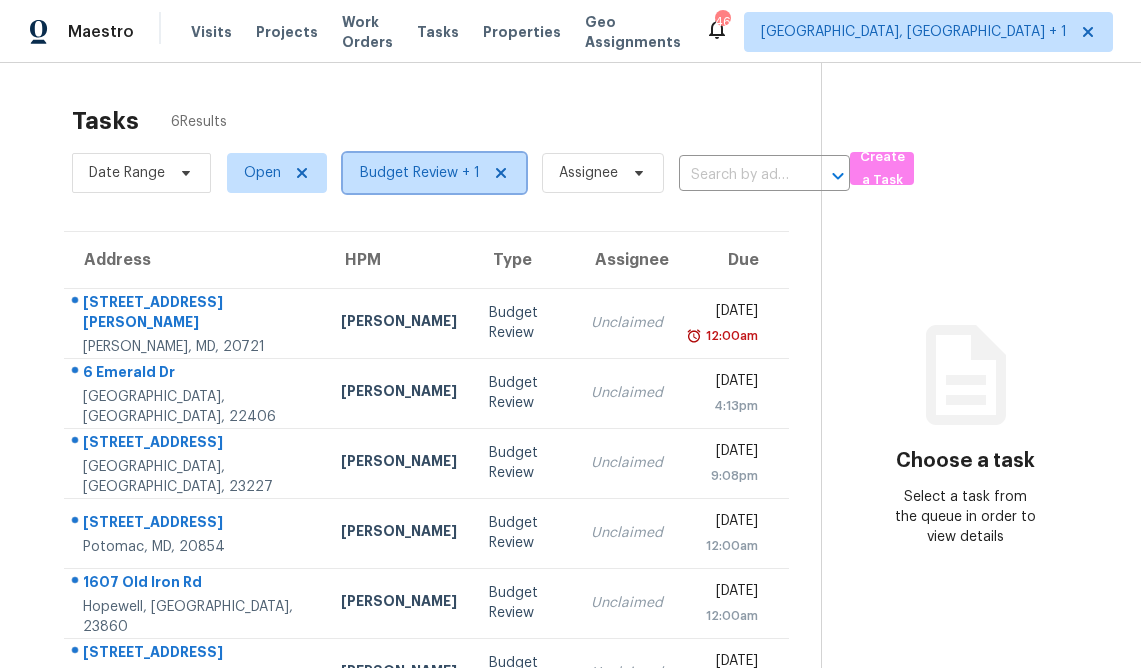 click on "Budget Review + 1" at bounding box center (434, 173) 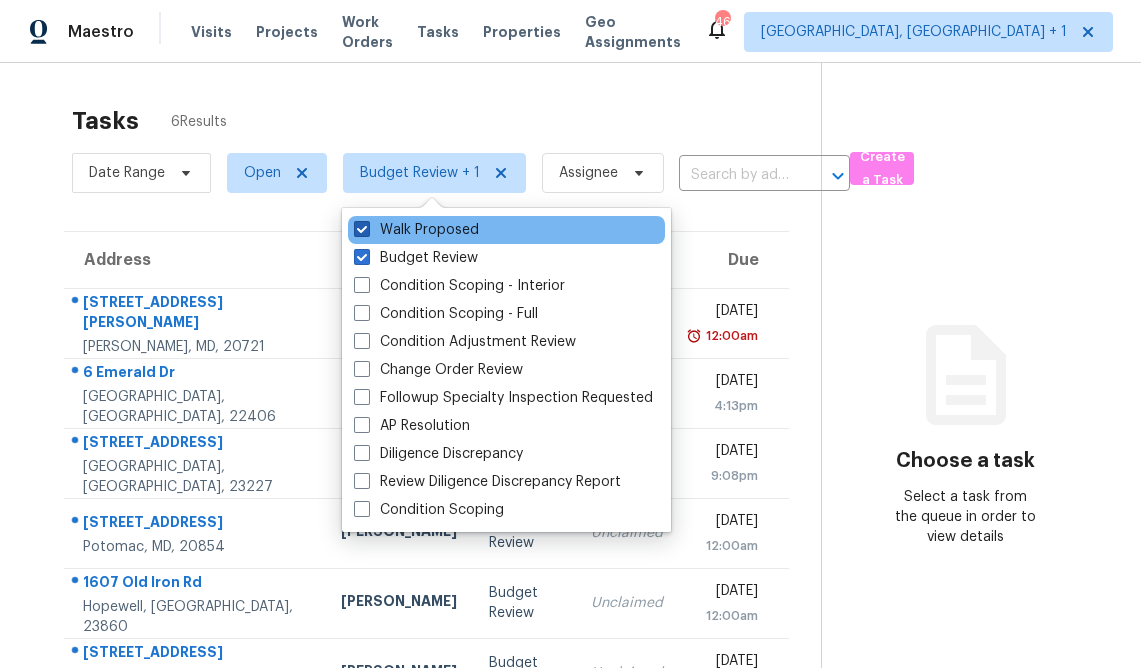 click on "Walk Proposed" at bounding box center [416, 230] 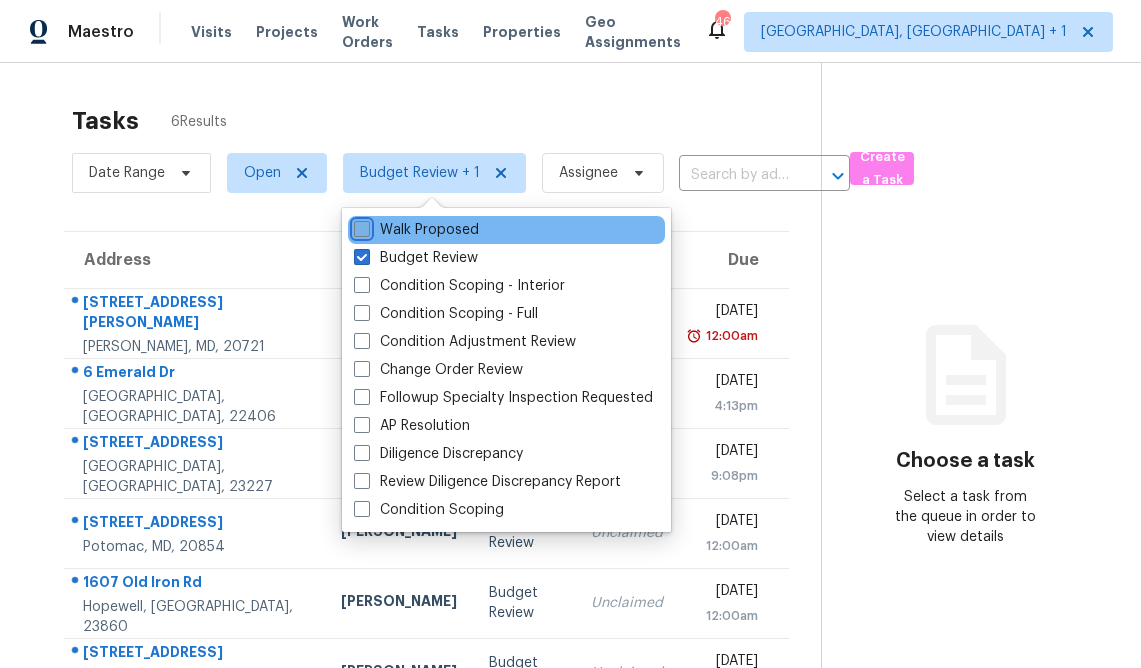 checkbox on "false" 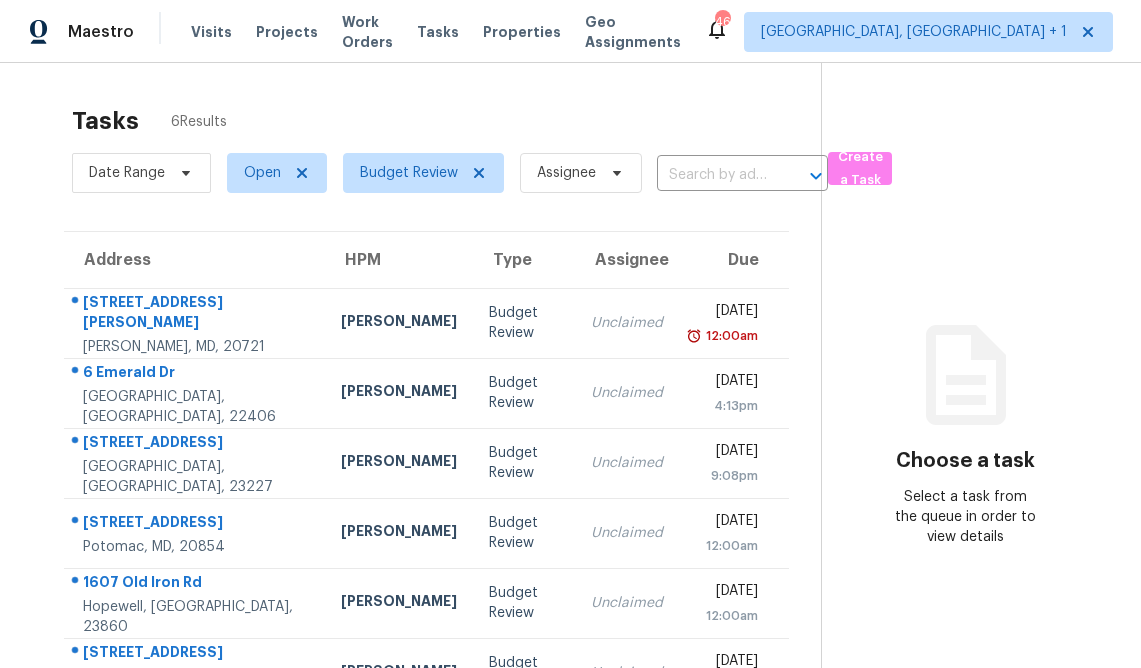click on "Tasks 6  Results Date Range Open Budget Review Assignee ​ Create a Task Address HPM Type Assignee Due [STREET_ADDRESS][PERSON_NAME] [PERSON_NAME] Budget Review Unclaimed [DATE] 12:00am [STREET_ADDRESS] [PERSON_NAME] Budget Review Unclaimed [DATE] 4:13pm [STREET_ADDRESS] [PERSON_NAME] Budget Review Unclaimed [DATE] 9:08pm [STREET_ADDRESS][PERSON_NAME] [PERSON_NAME] Budget Review Unclaimed [DATE] 12:00am [STREET_ADDRESS] [PERSON_NAME] Budget Review Unclaimed [DATE] 12:00am [STREET_ADDRESS] [PERSON_NAME] Budget Review Unclaimed [DATE] 2:19pm Choose a task Select a task from the queue in order to view details" at bounding box center [570, 397] 